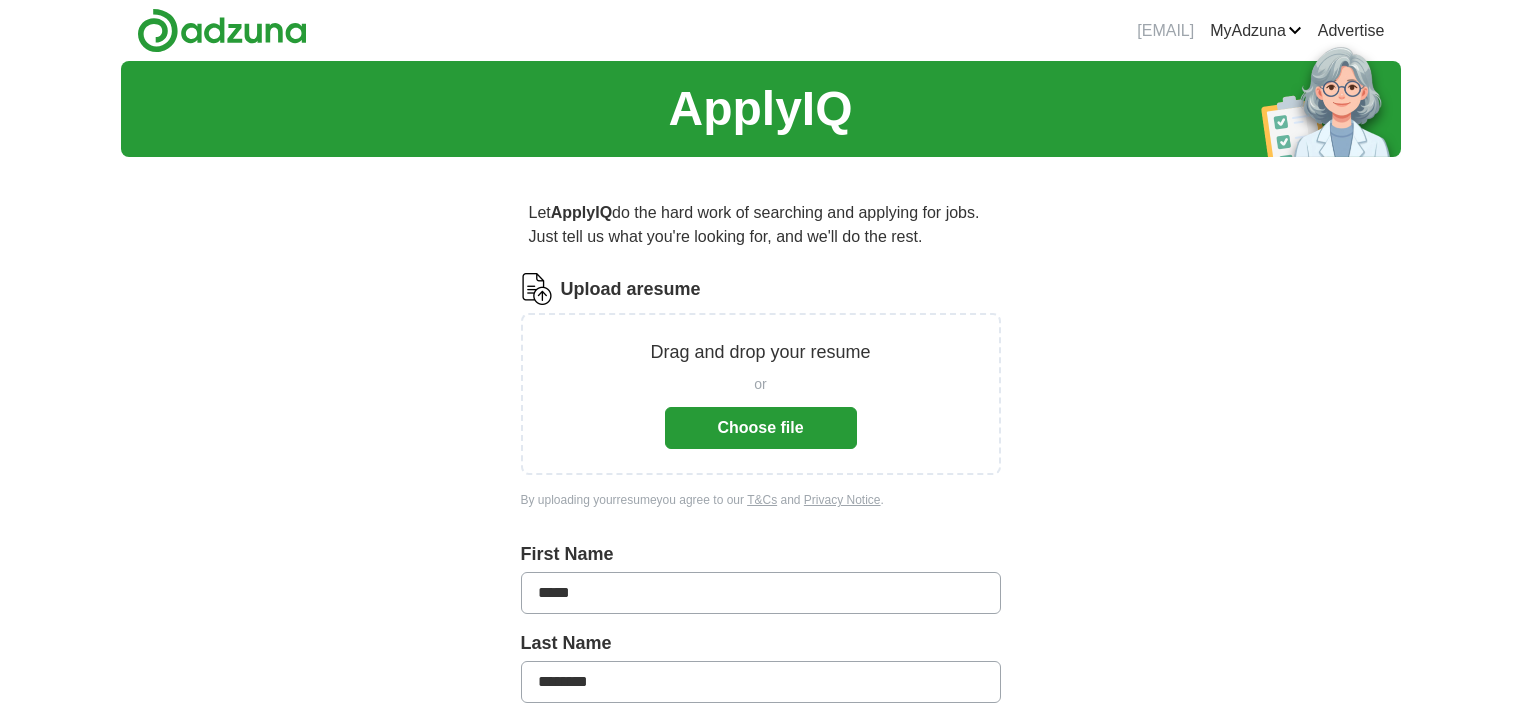 scroll, scrollTop: 0, scrollLeft: 0, axis: both 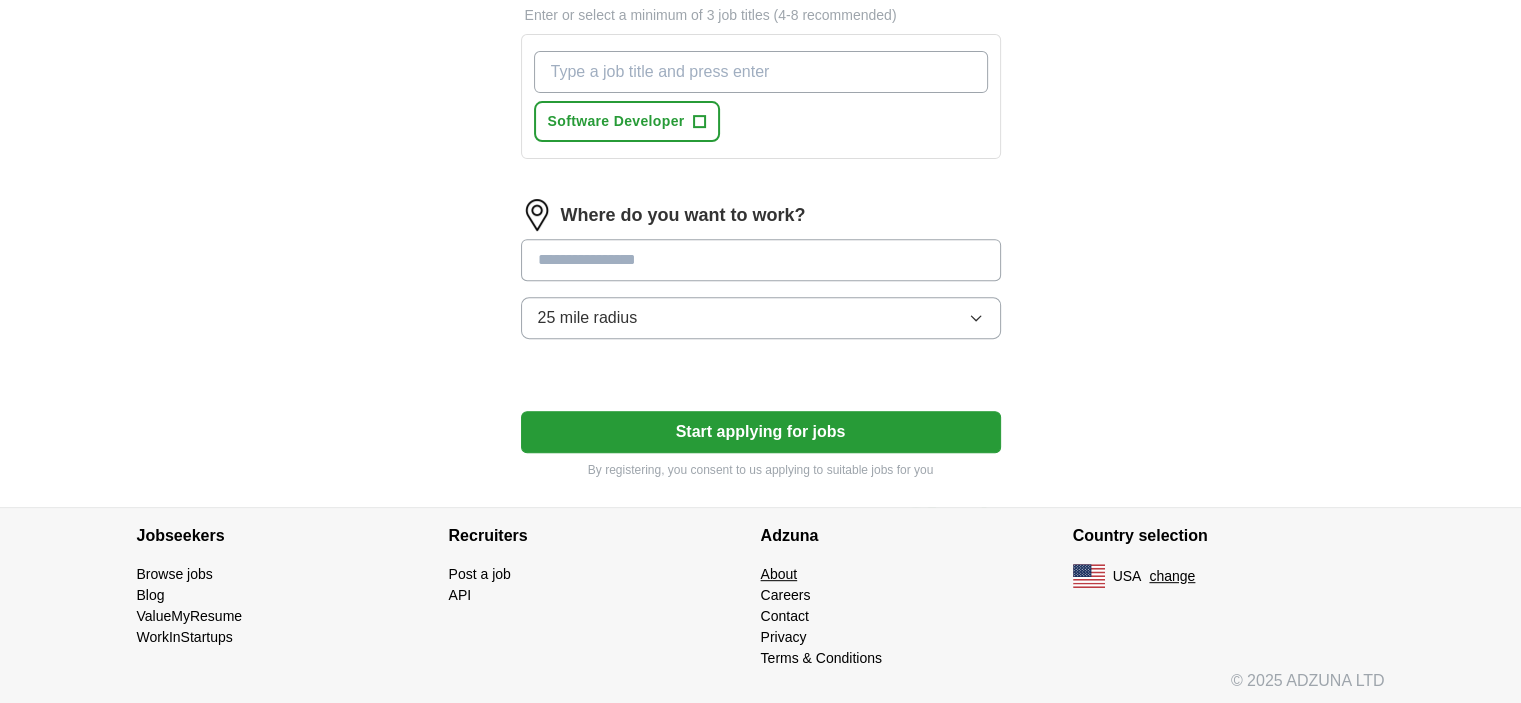 click on "About" at bounding box center (779, 574) 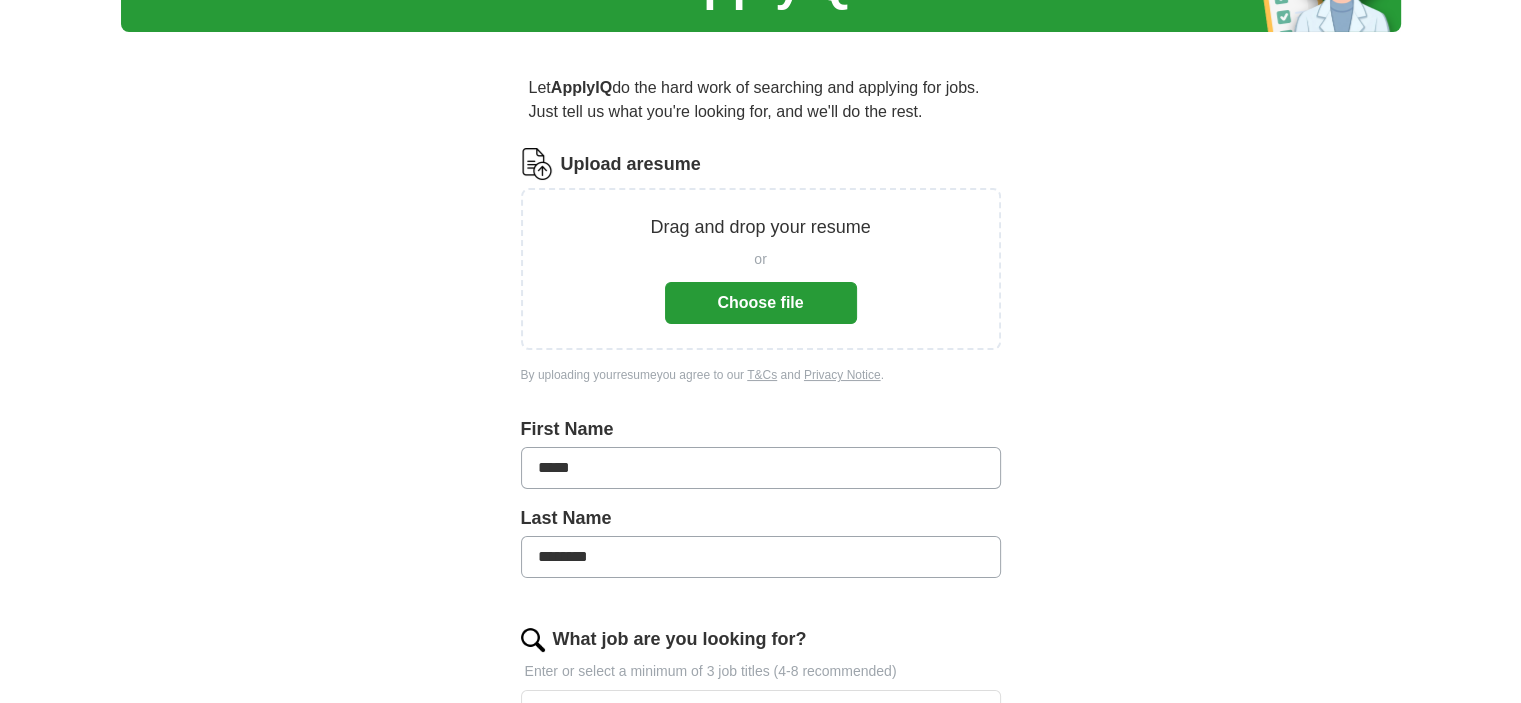 scroll, scrollTop: 81, scrollLeft: 0, axis: vertical 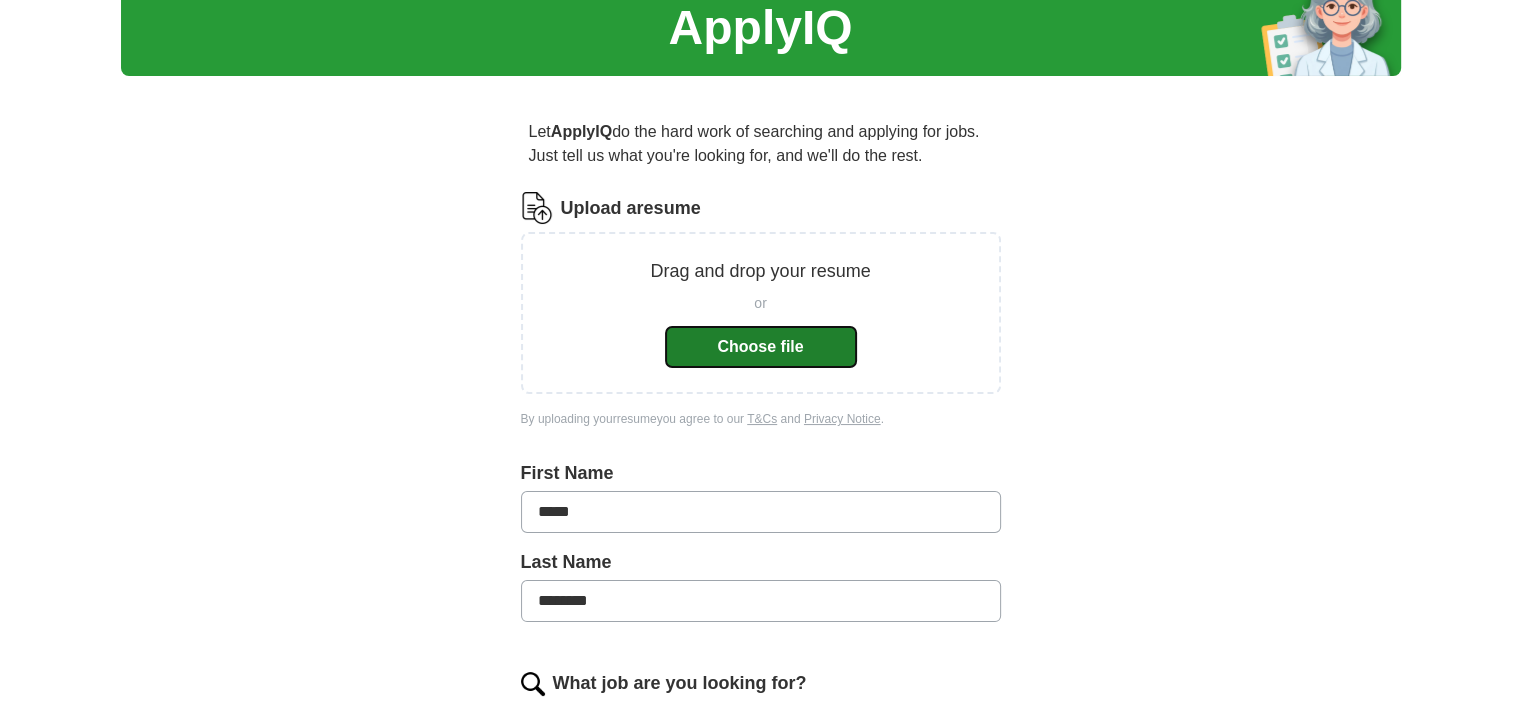 click on "Choose file" at bounding box center (761, 347) 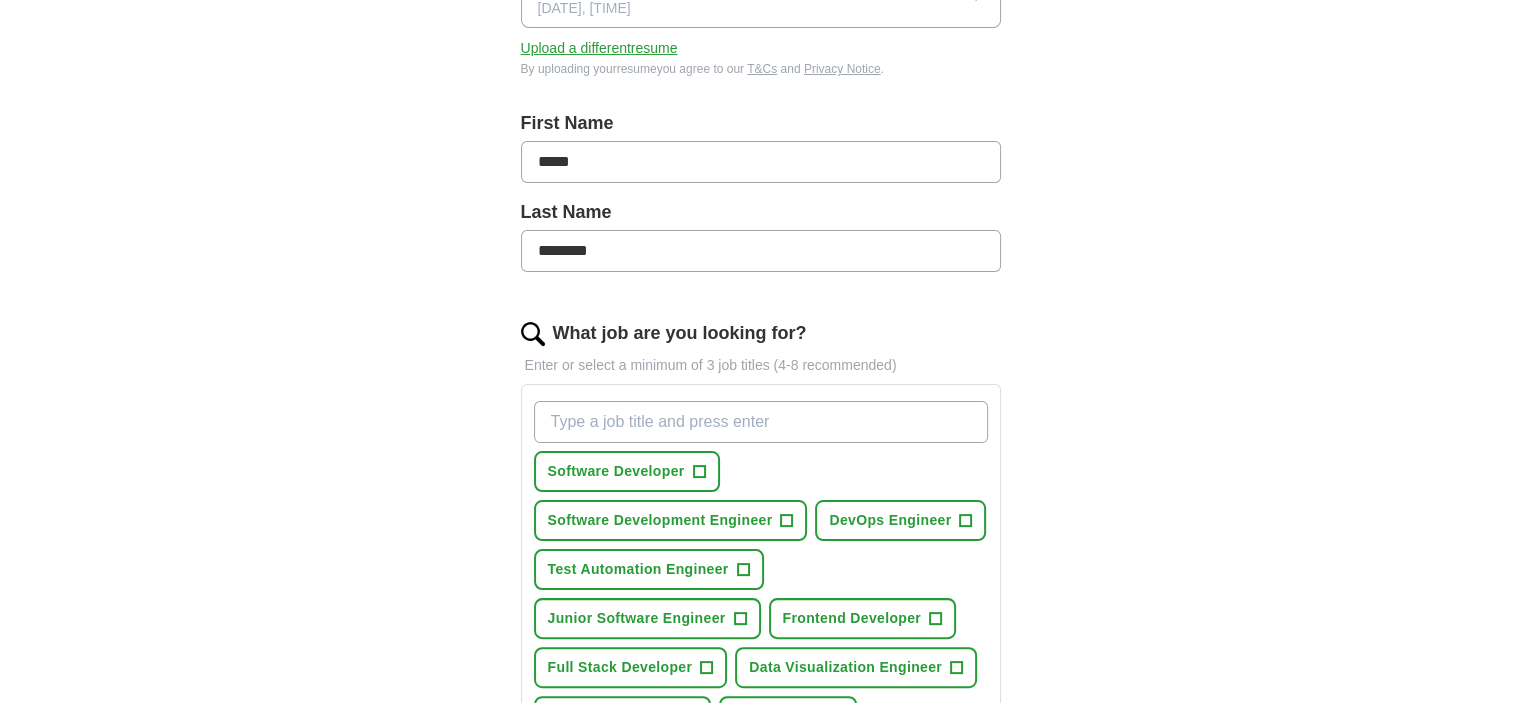 scroll, scrollTop: 381, scrollLeft: 0, axis: vertical 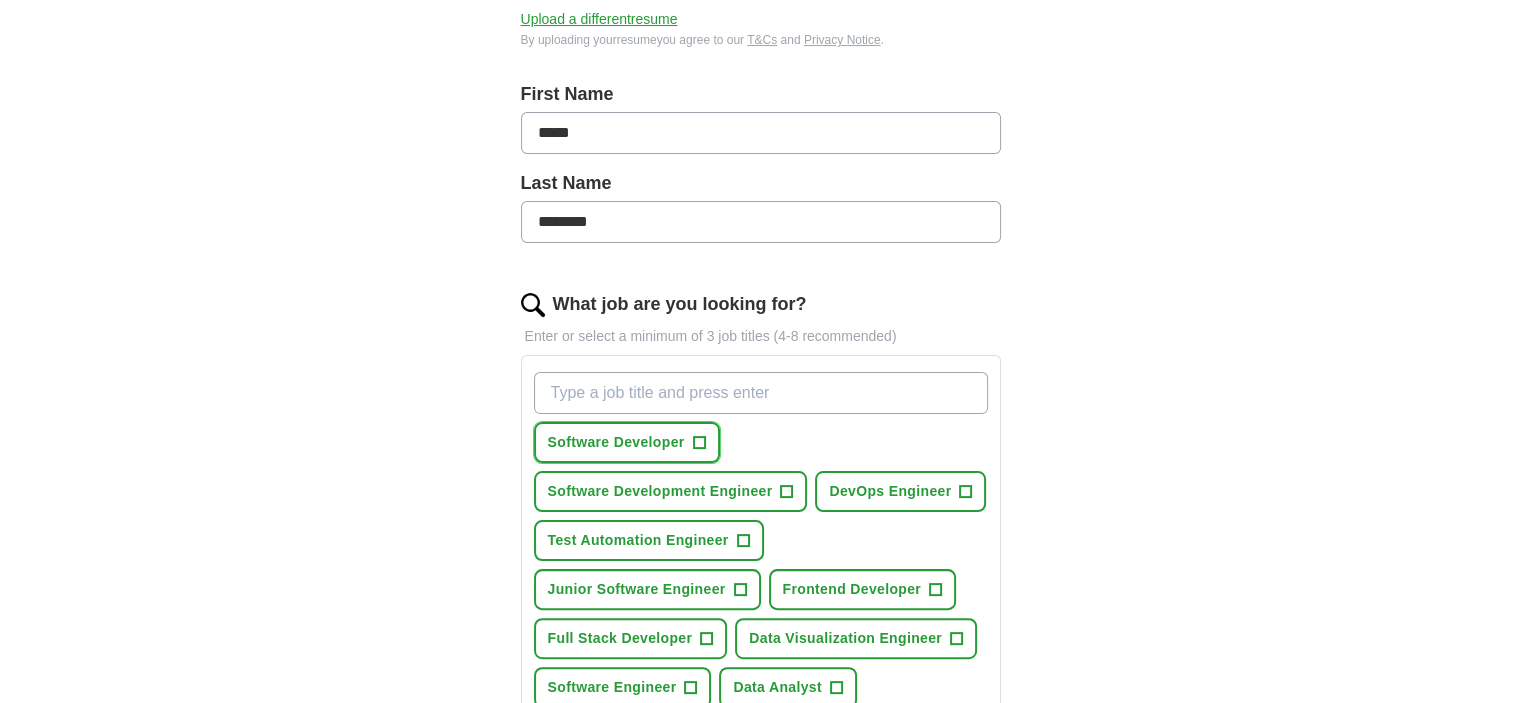 click on "+" at bounding box center [699, 443] 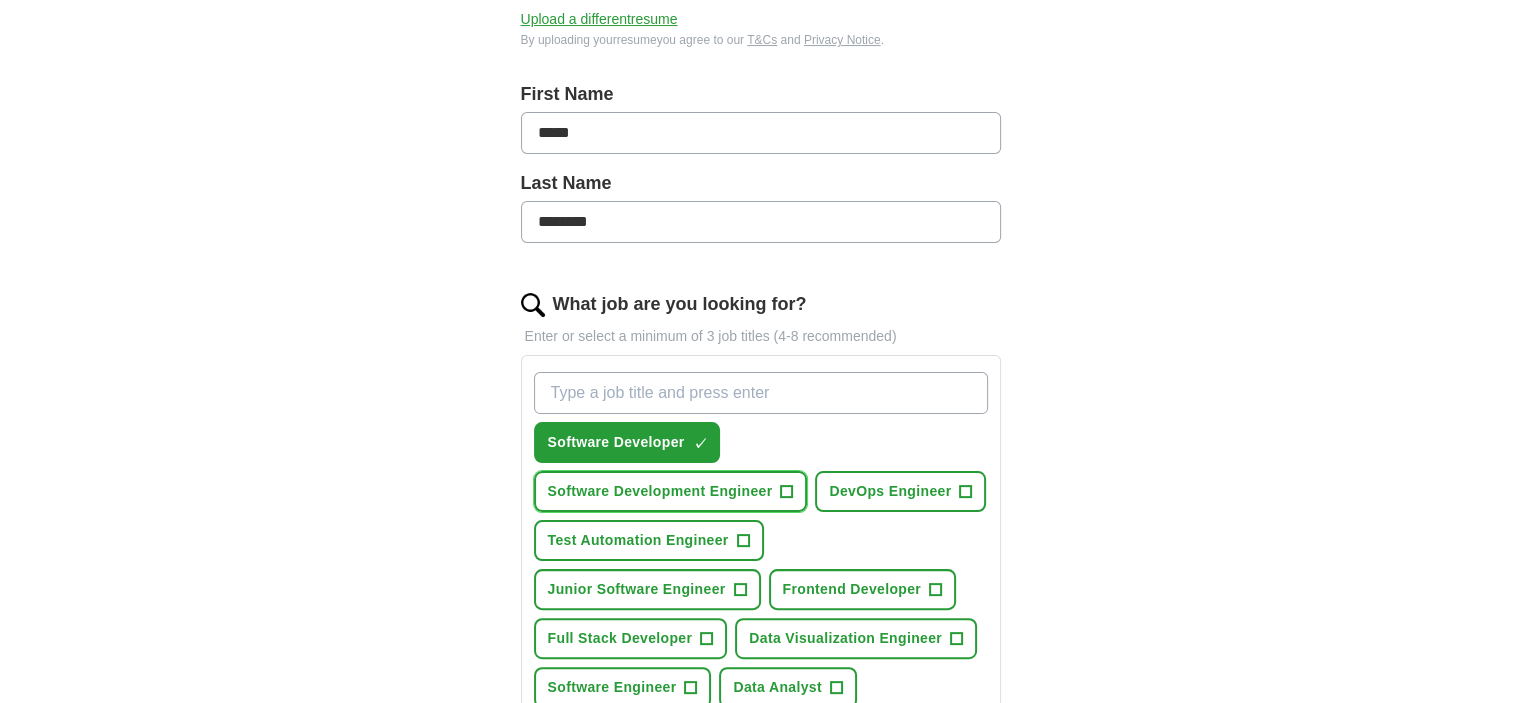 click on "+" at bounding box center (787, 492) 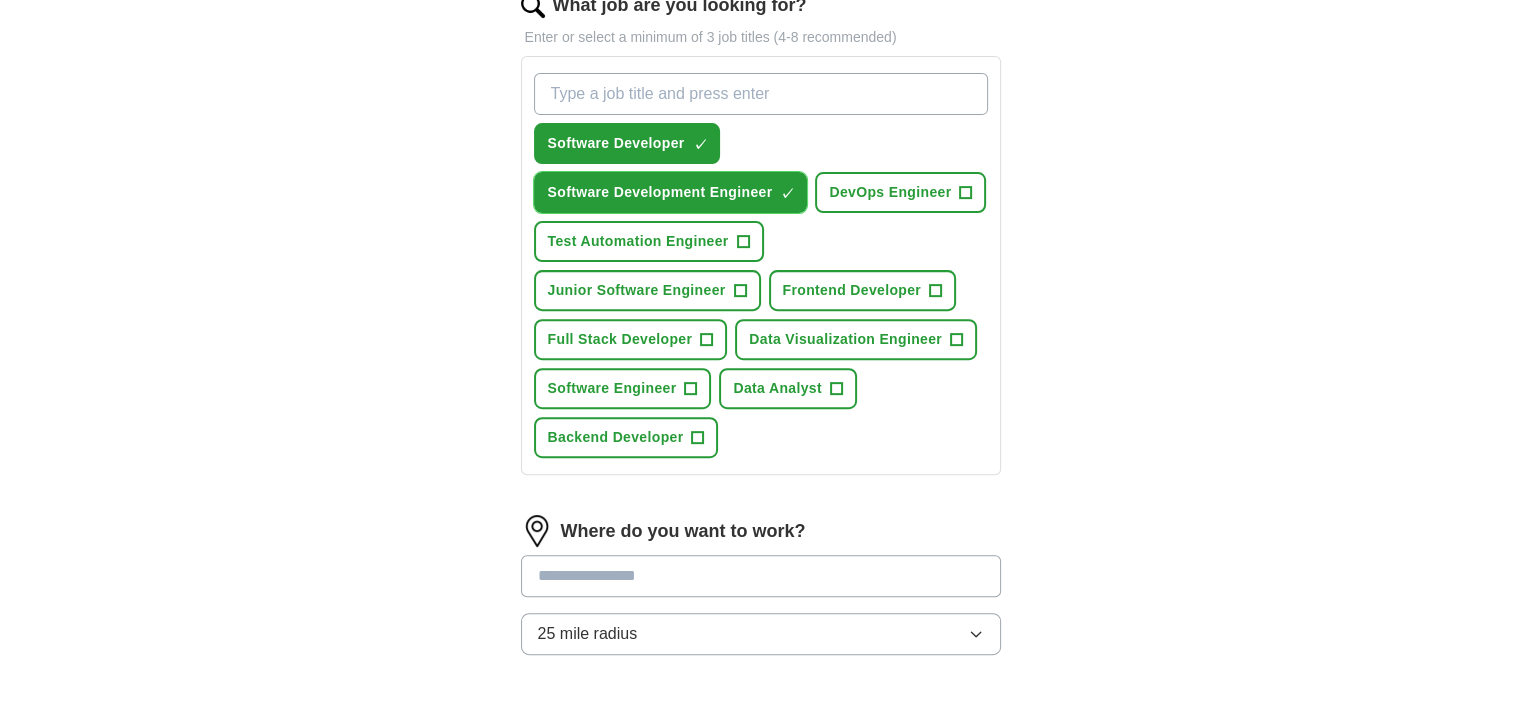 scroll, scrollTop: 681, scrollLeft: 0, axis: vertical 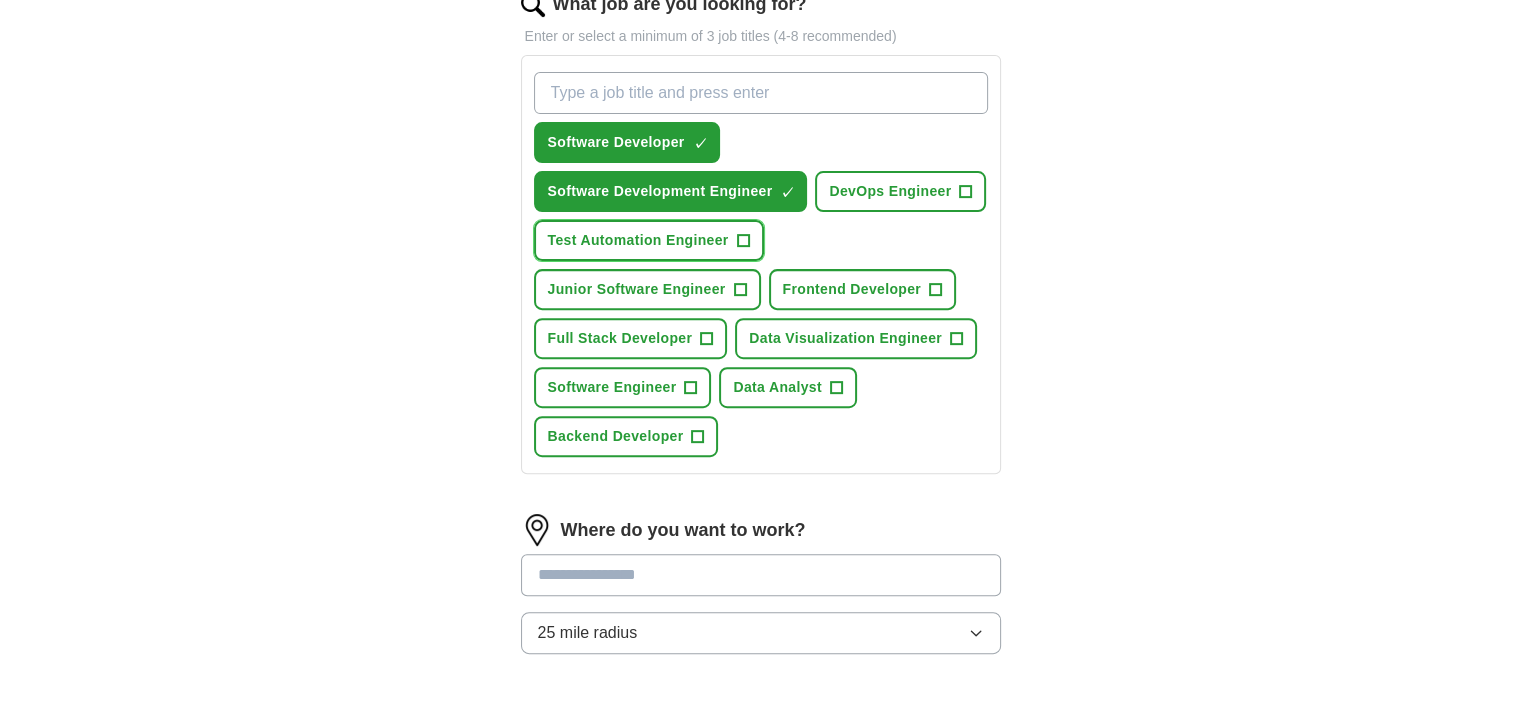 click on "+" at bounding box center [743, 241] 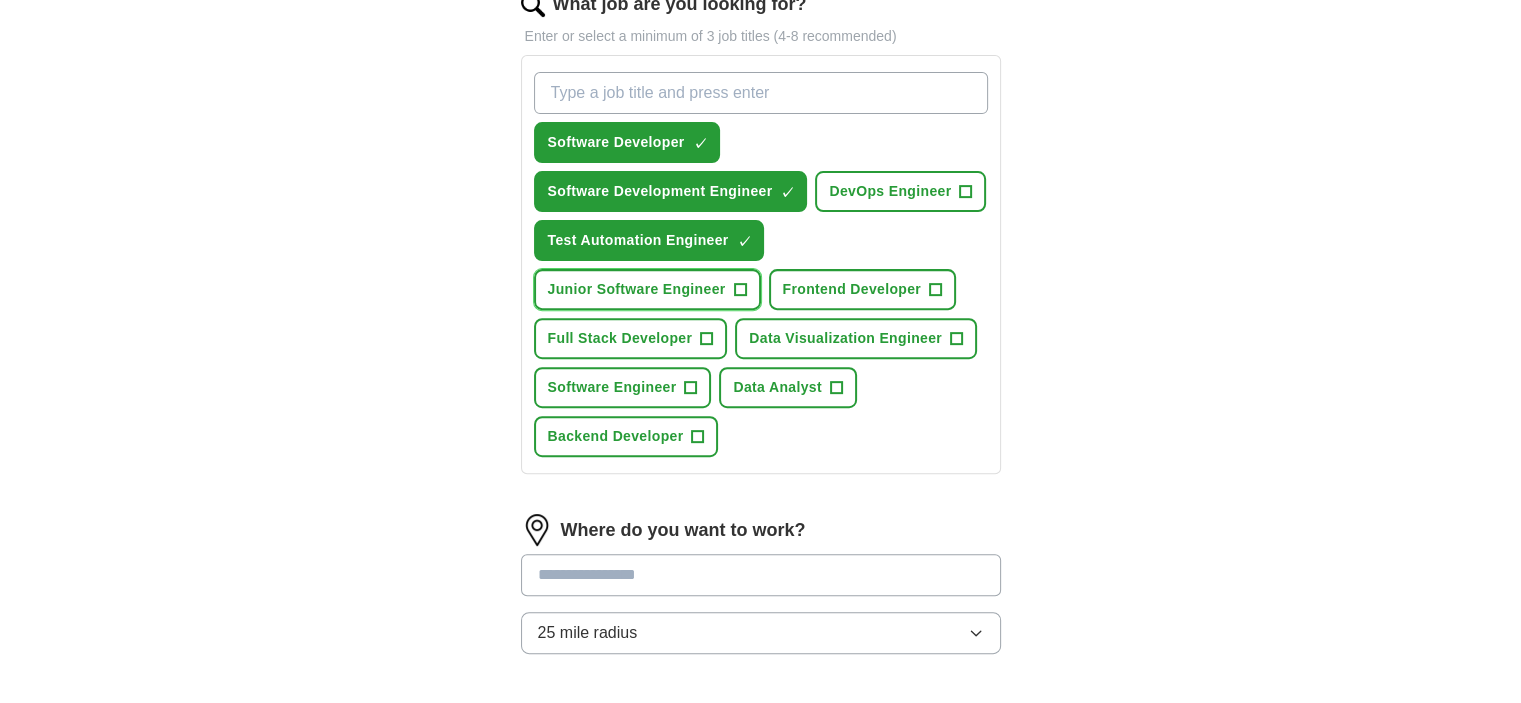 click on "+" at bounding box center (740, 290) 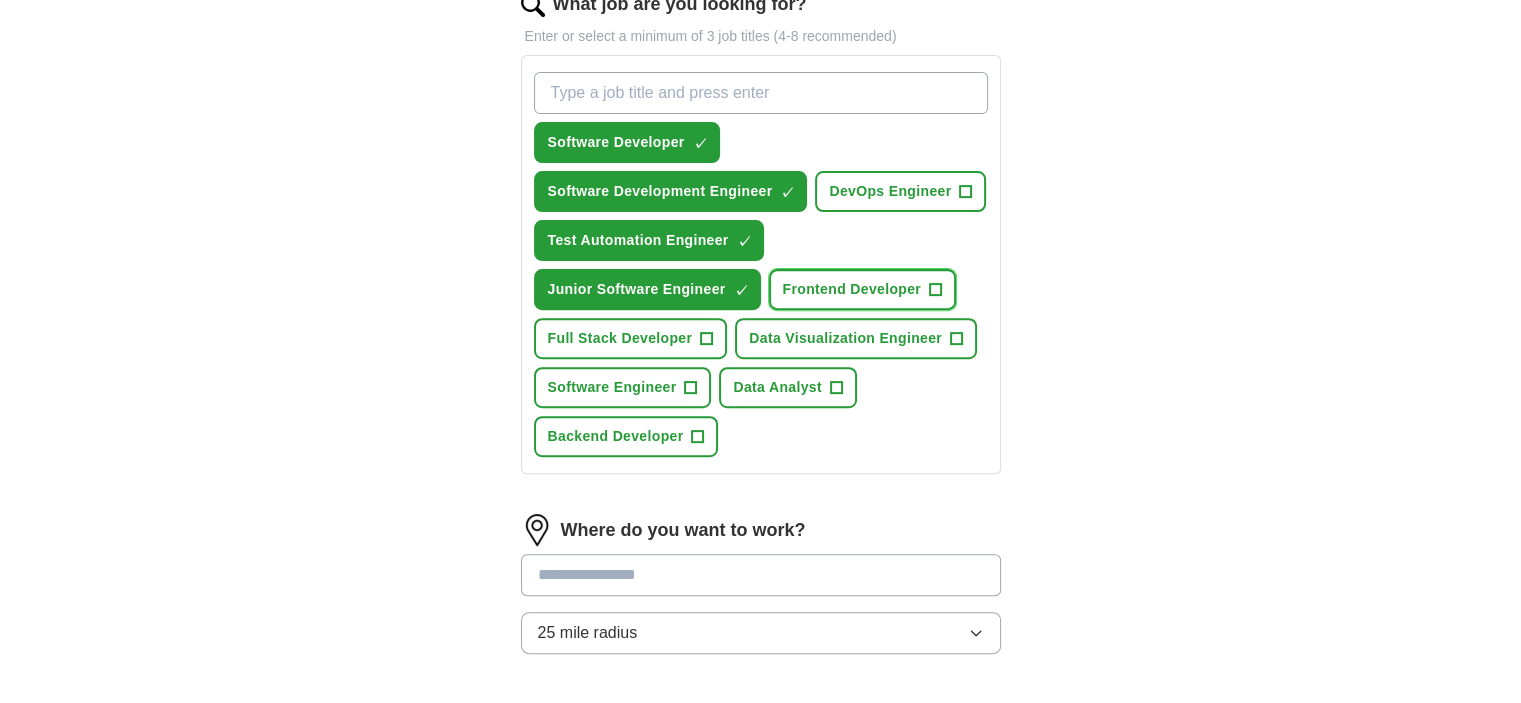 click on "+" at bounding box center (936, 290) 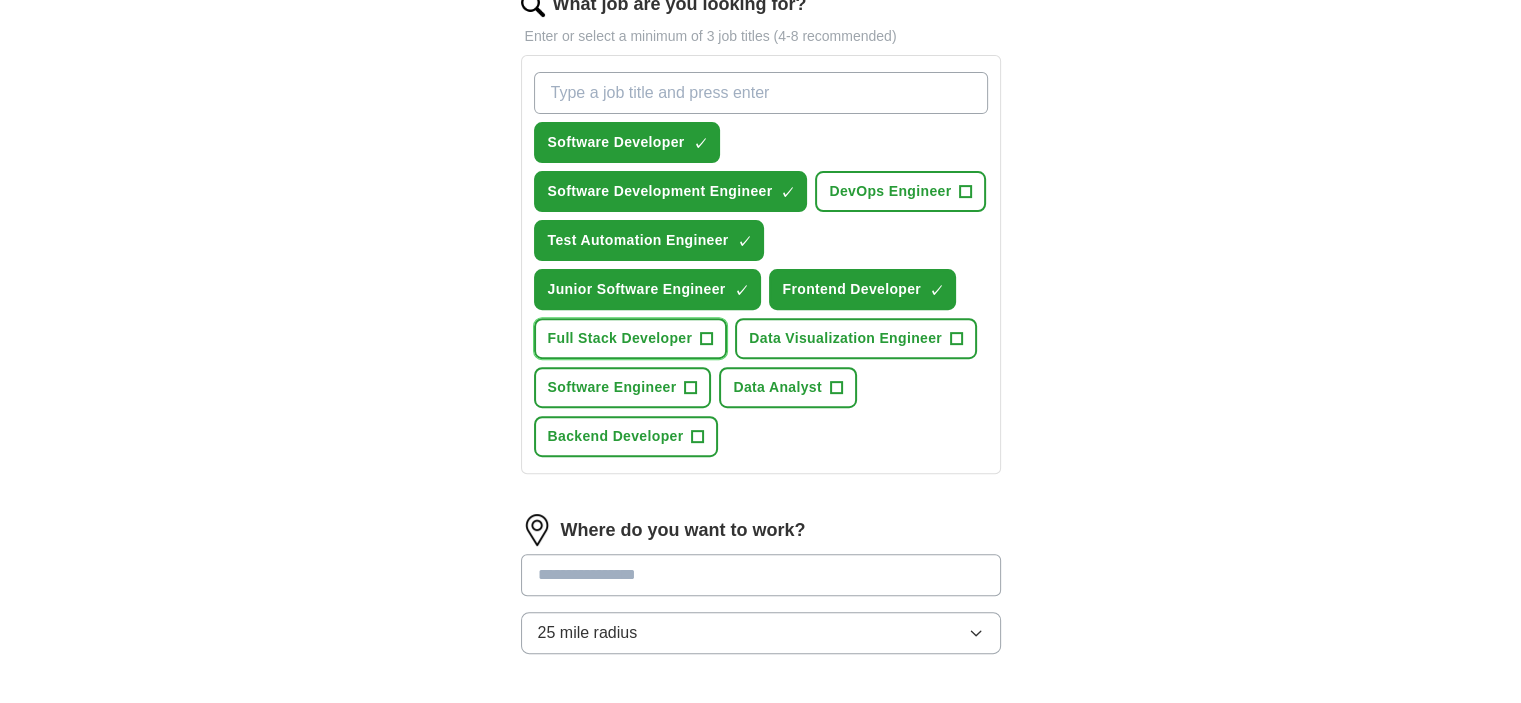 click on "+" at bounding box center (707, 339) 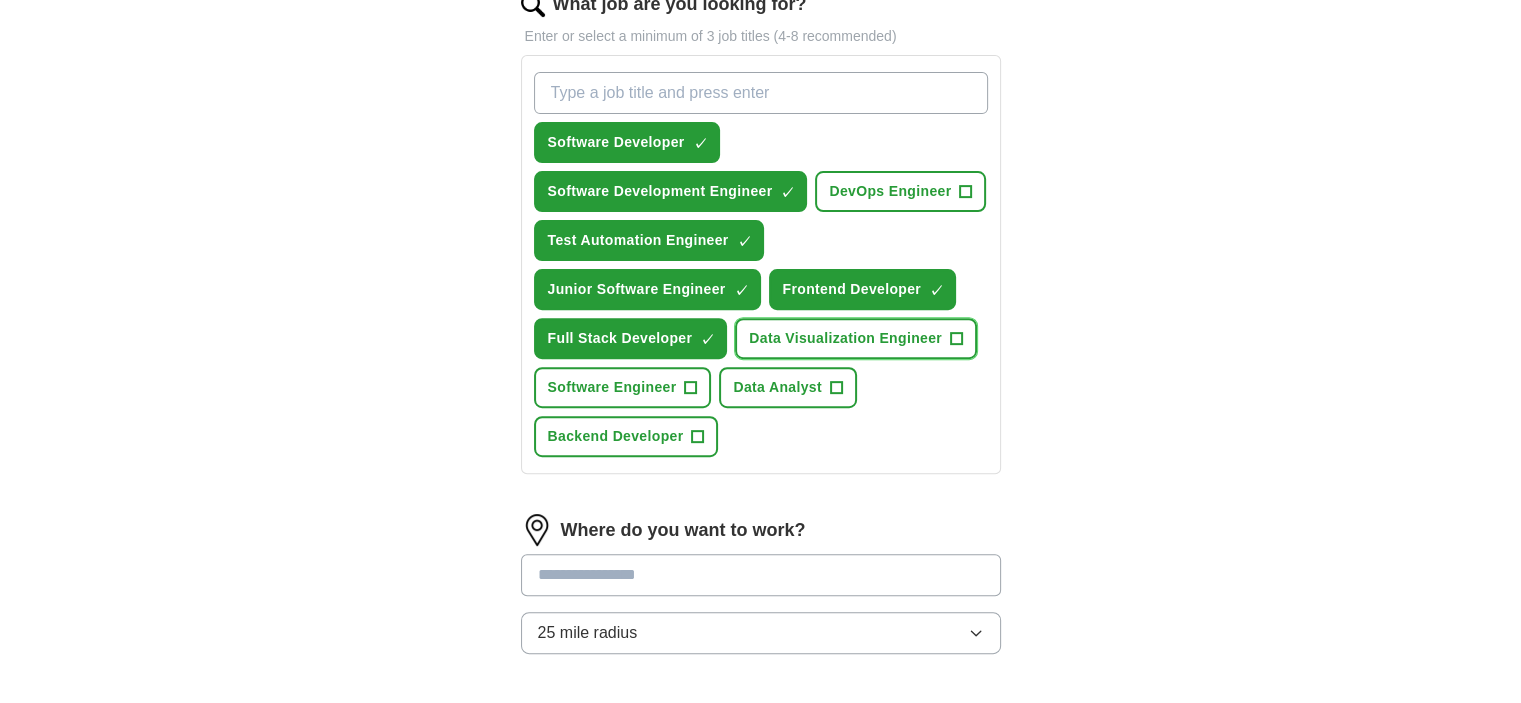 click on "+" at bounding box center [957, 339] 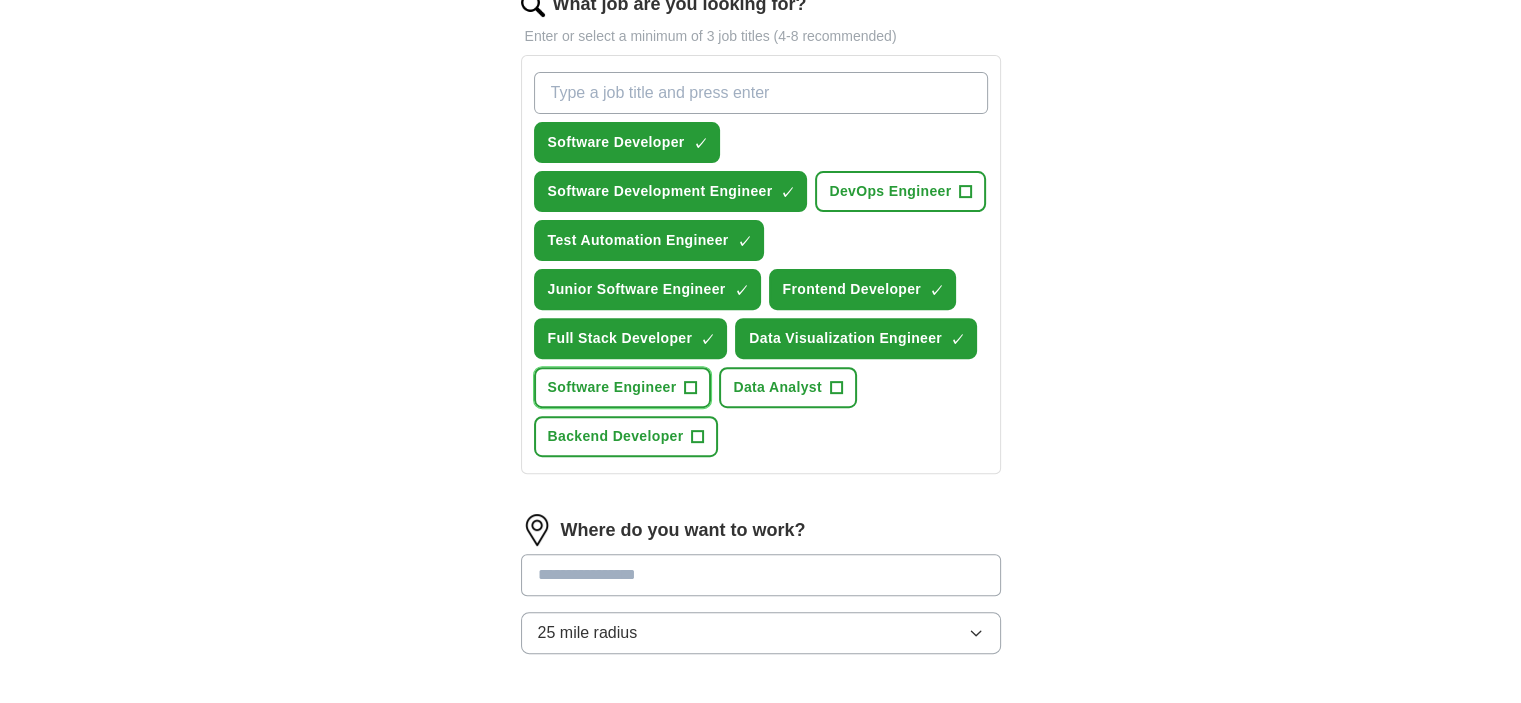 click on "+" at bounding box center [691, 388] 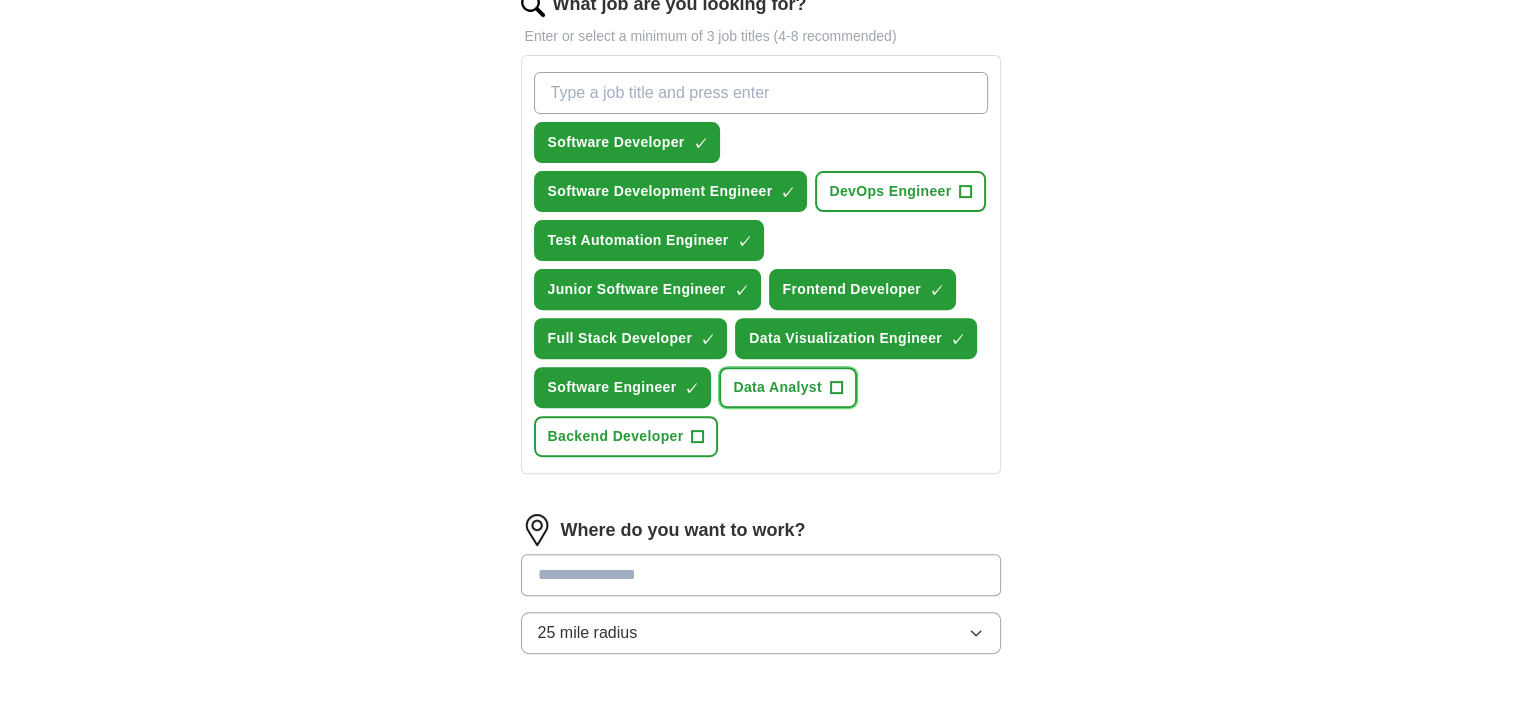 click on "Data Analyst +" at bounding box center [788, 387] 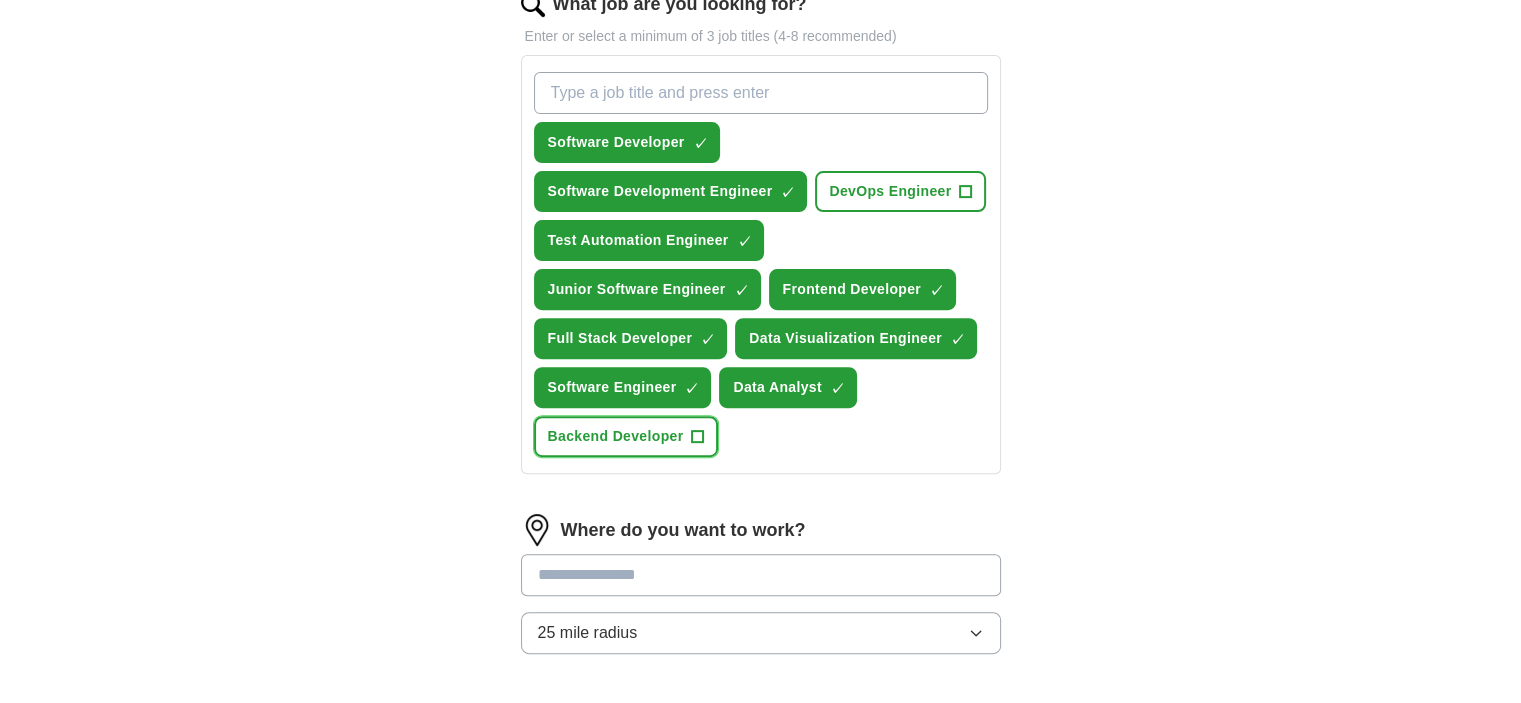 click on "+" at bounding box center [698, 437] 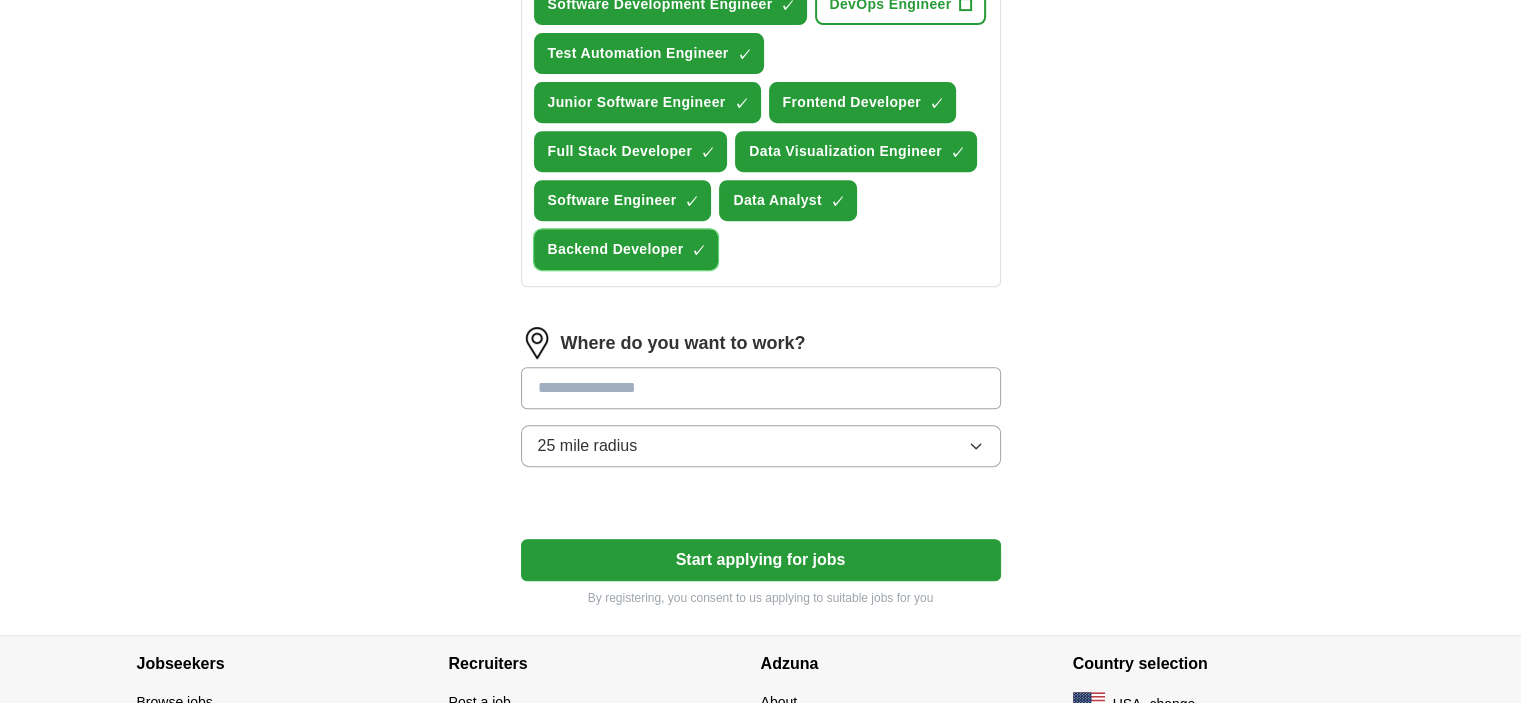 scroll, scrollTop: 881, scrollLeft: 0, axis: vertical 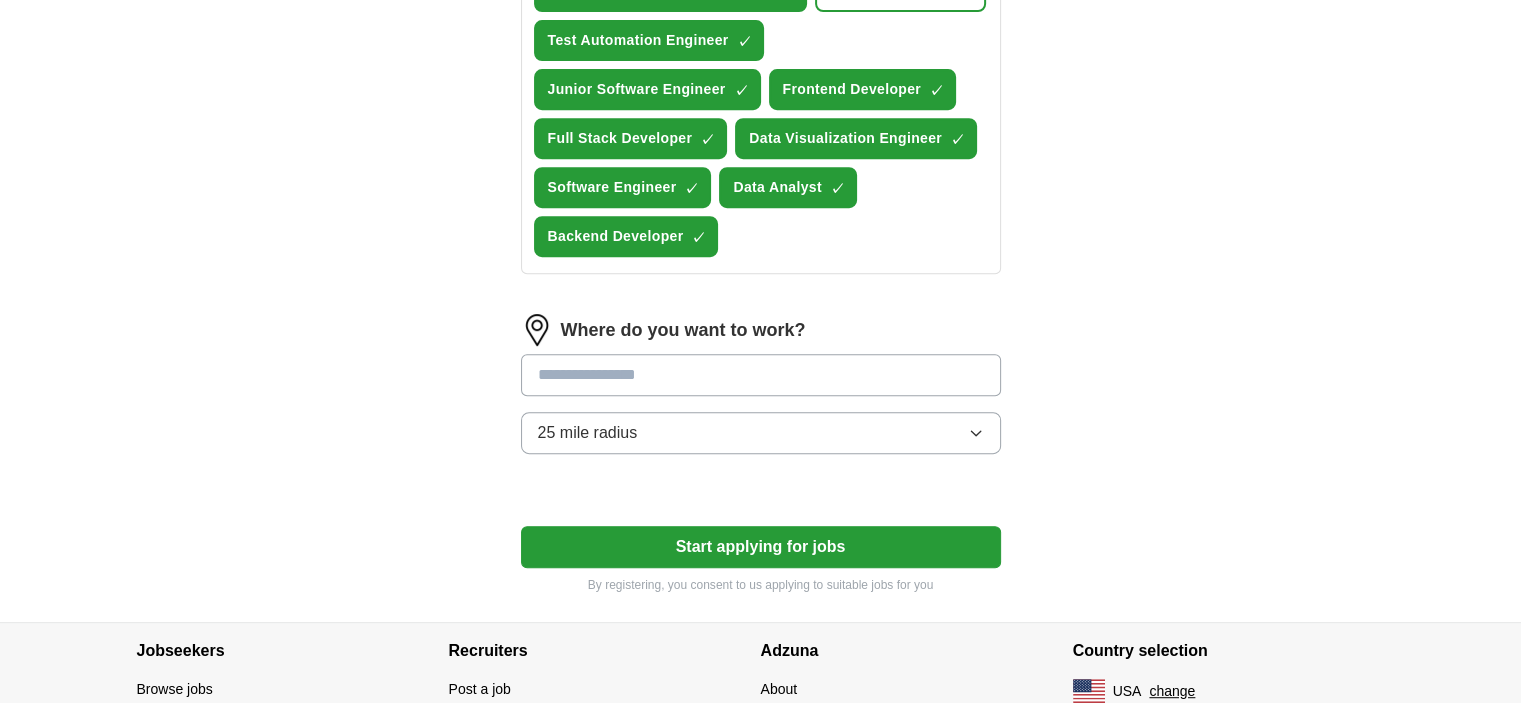 click at bounding box center [761, 375] 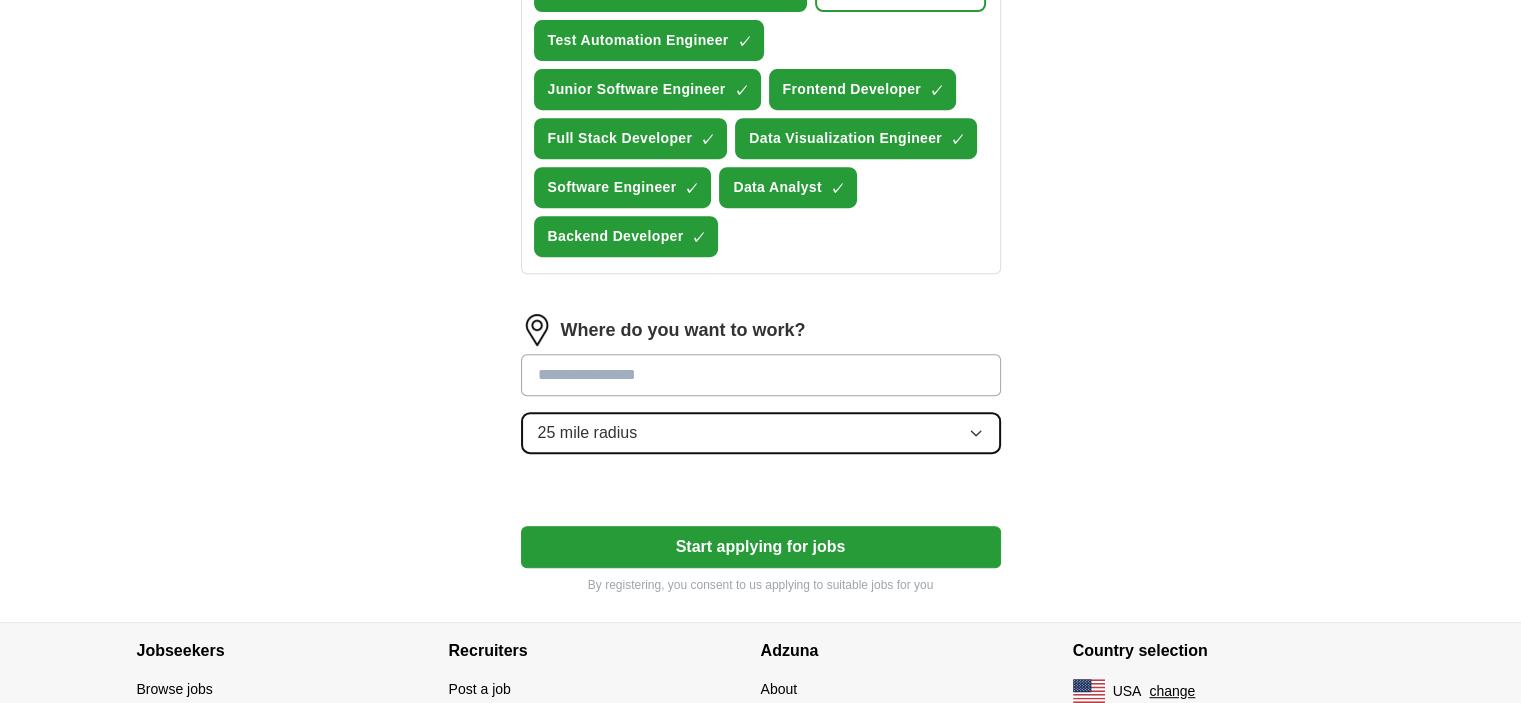 click on "Where do you want to work? 25 mile radius" at bounding box center [761, 392] 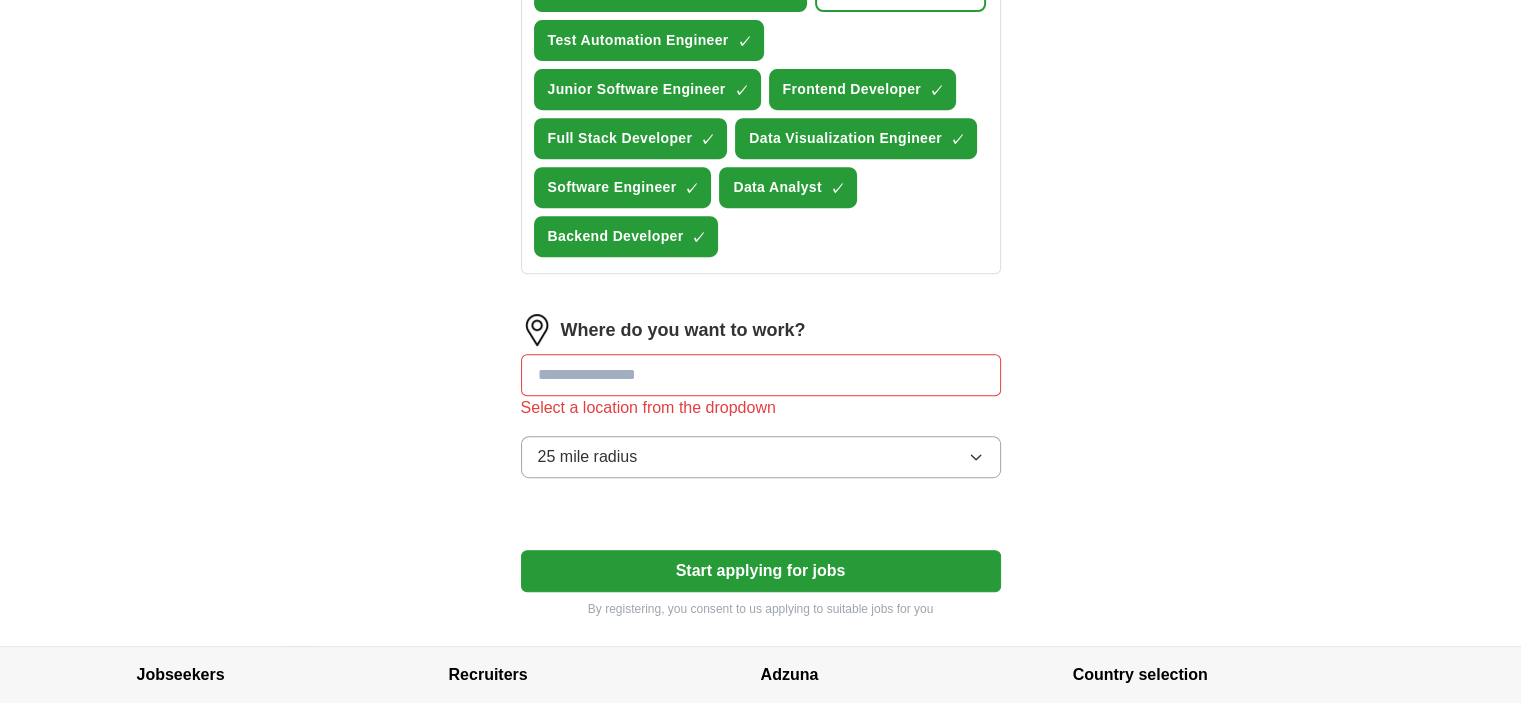 click at bounding box center [761, 375] 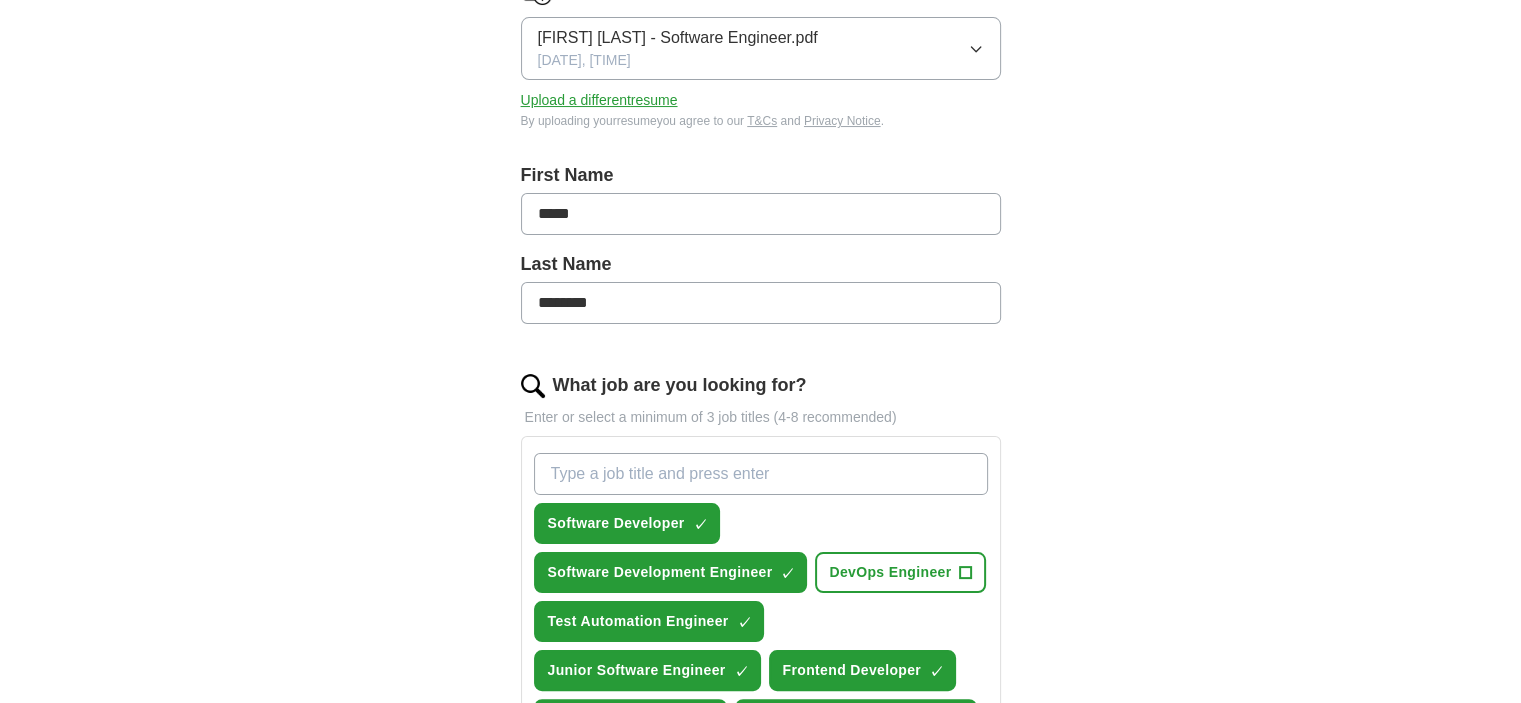 scroll, scrollTop: 1016, scrollLeft: 0, axis: vertical 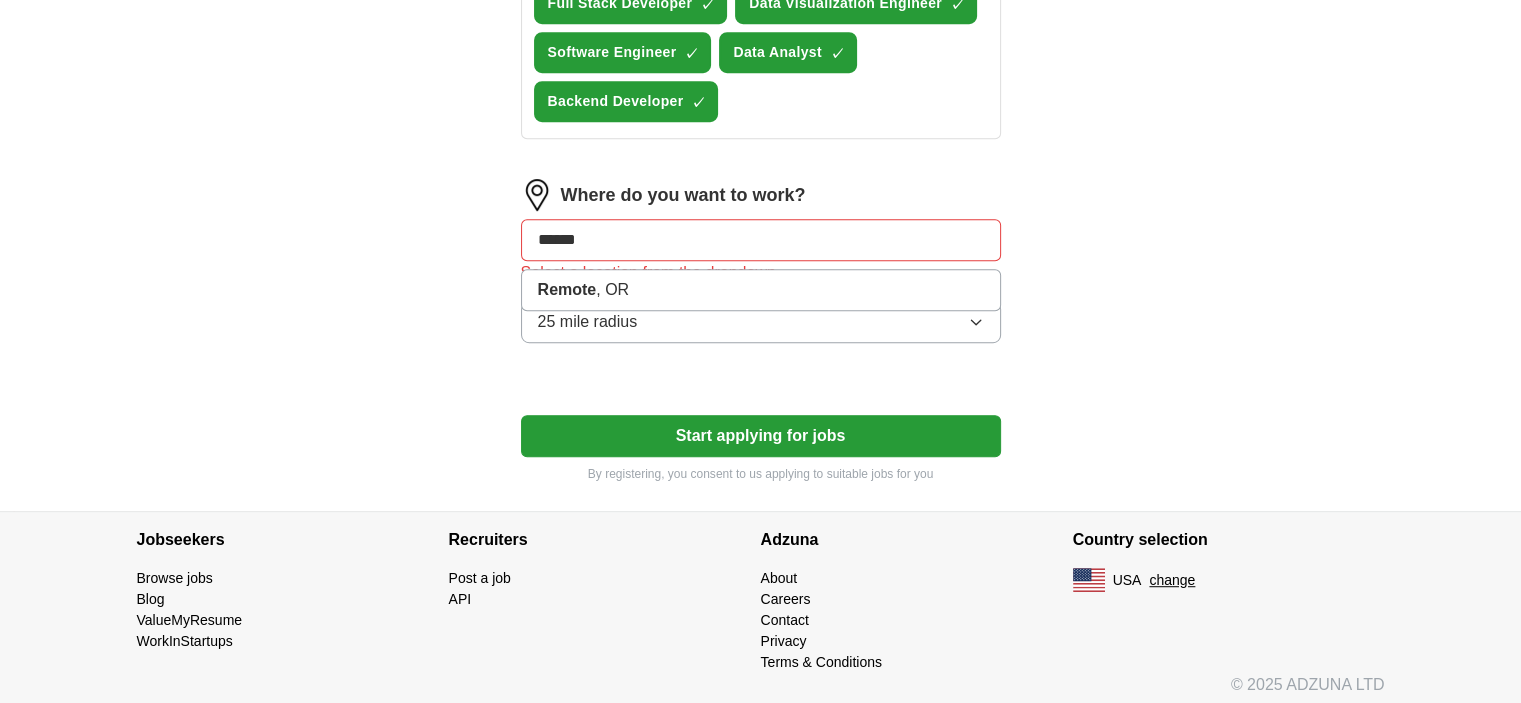 drag, startPoint x: 591, startPoint y: 231, endPoint x: 325, endPoint y: 201, distance: 267.68637 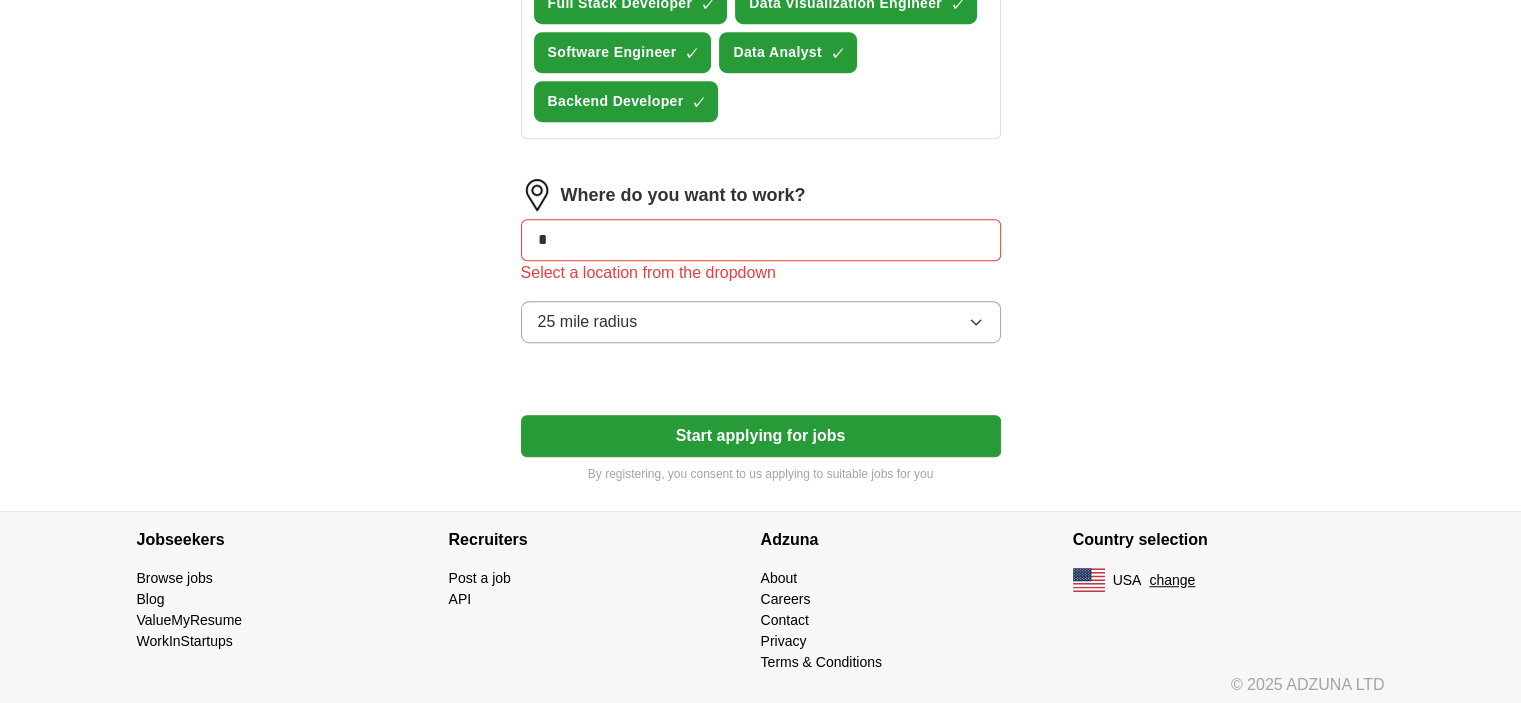 type on "*" 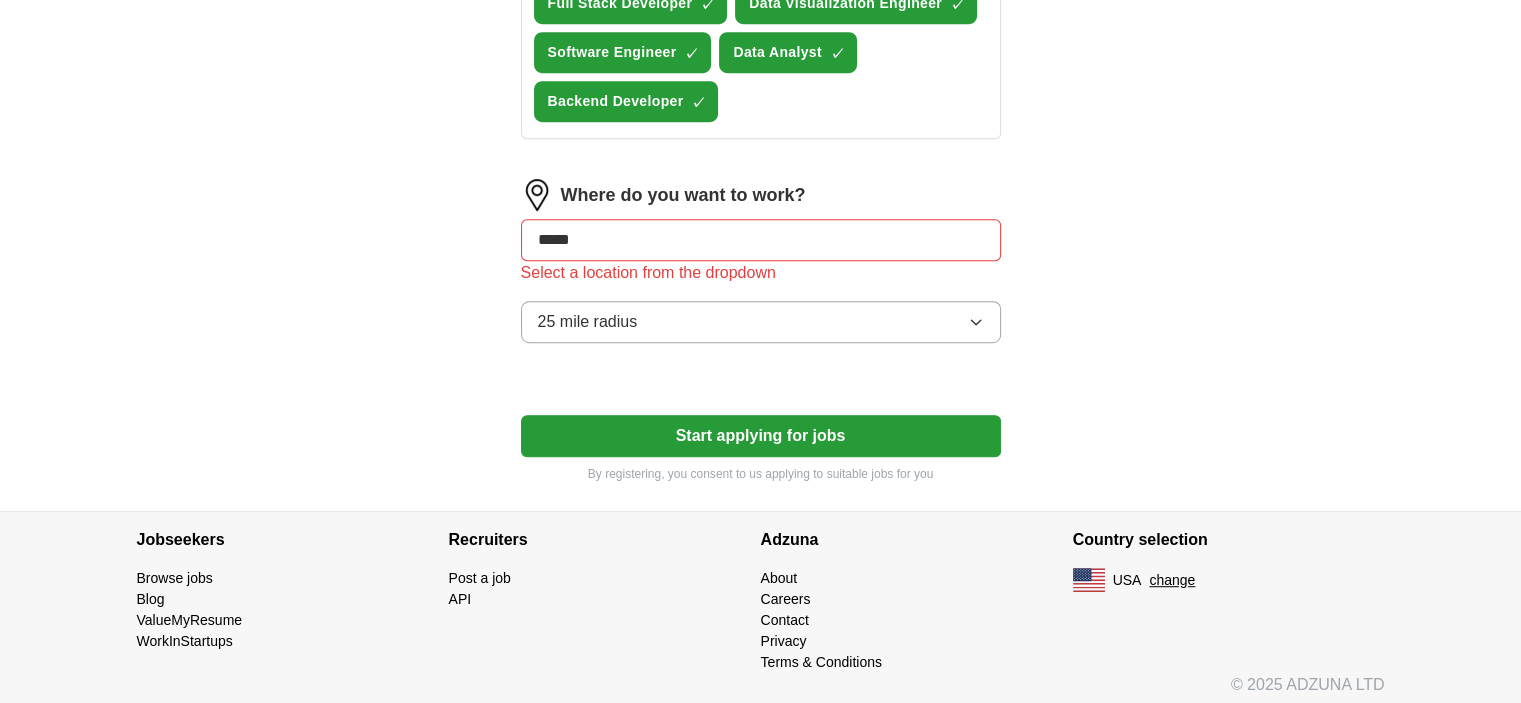 type on "******" 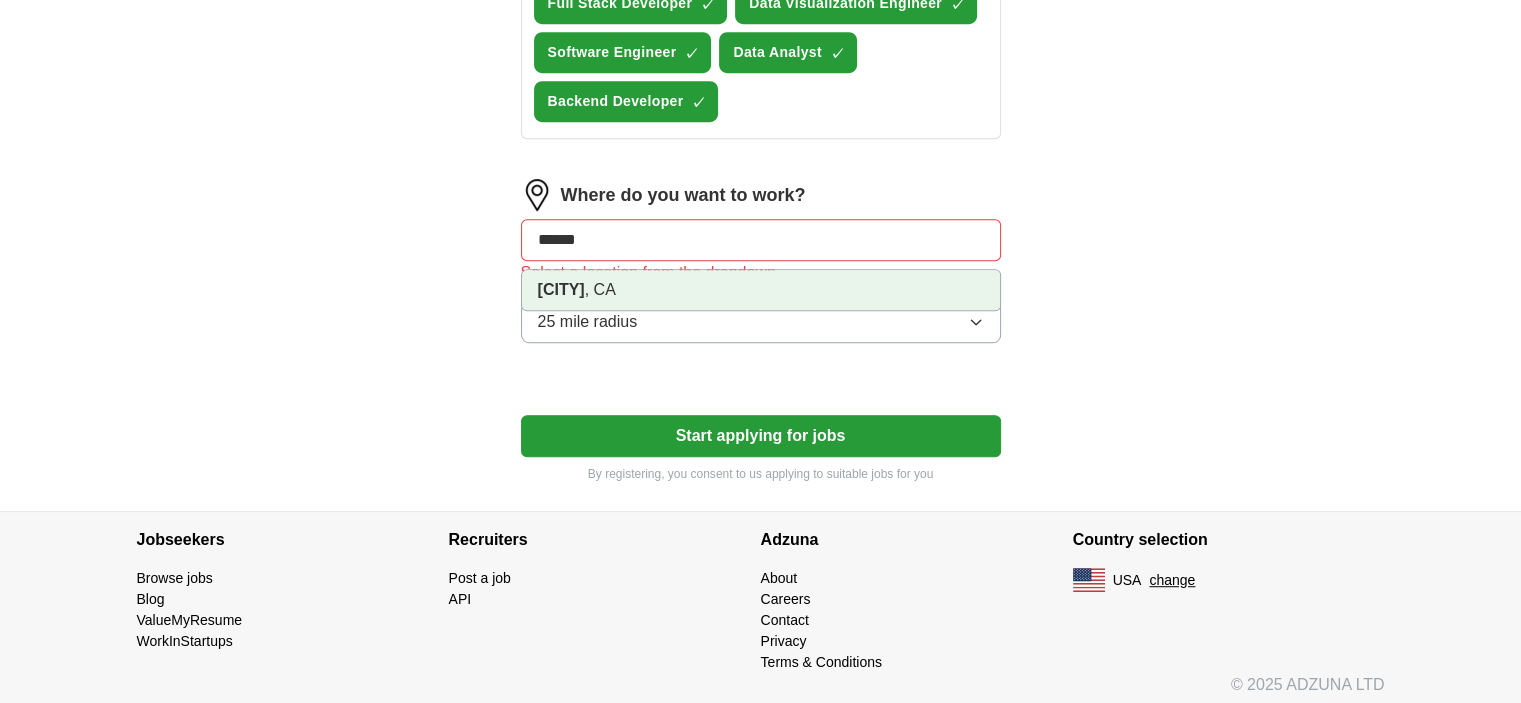 click on "[CITY]" at bounding box center [561, 289] 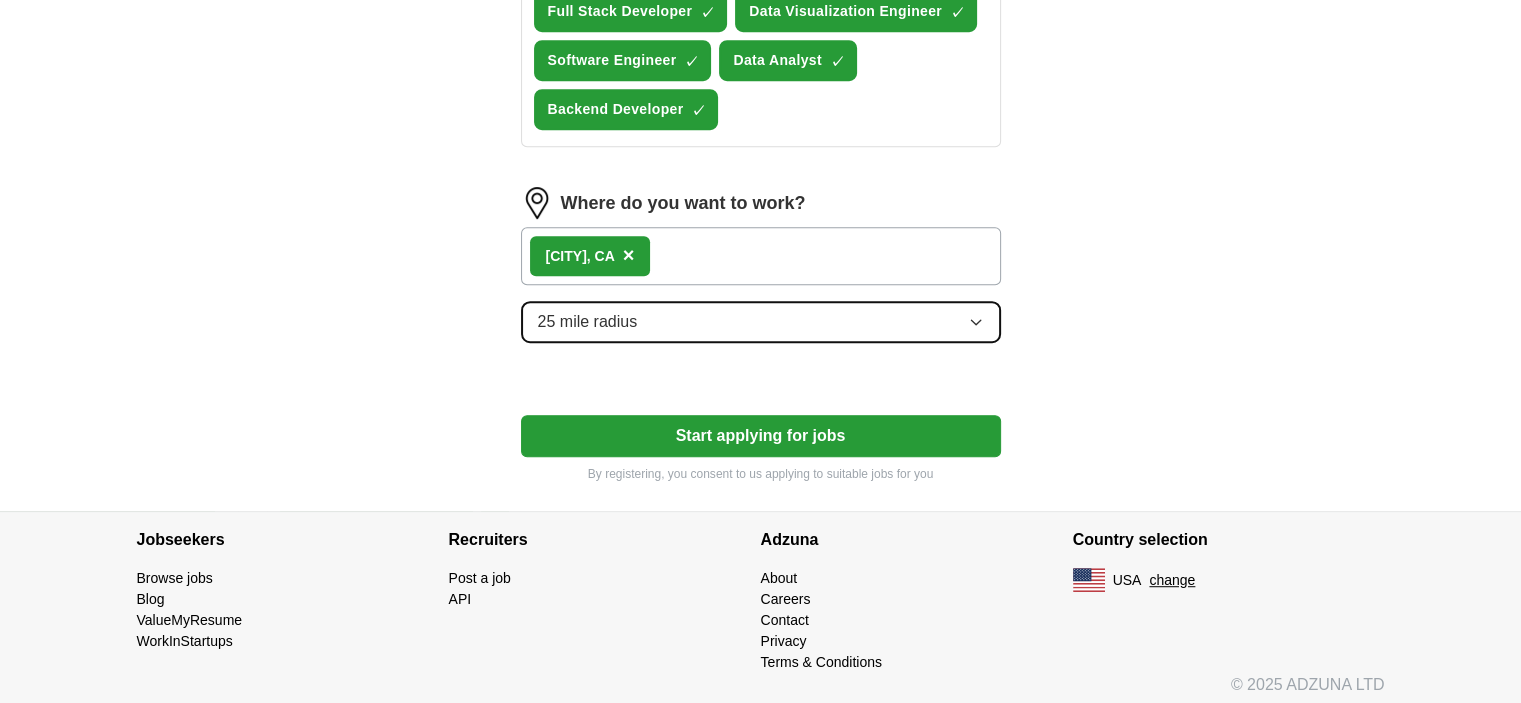 click on "25 mile radius" at bounding box center (761, 322) 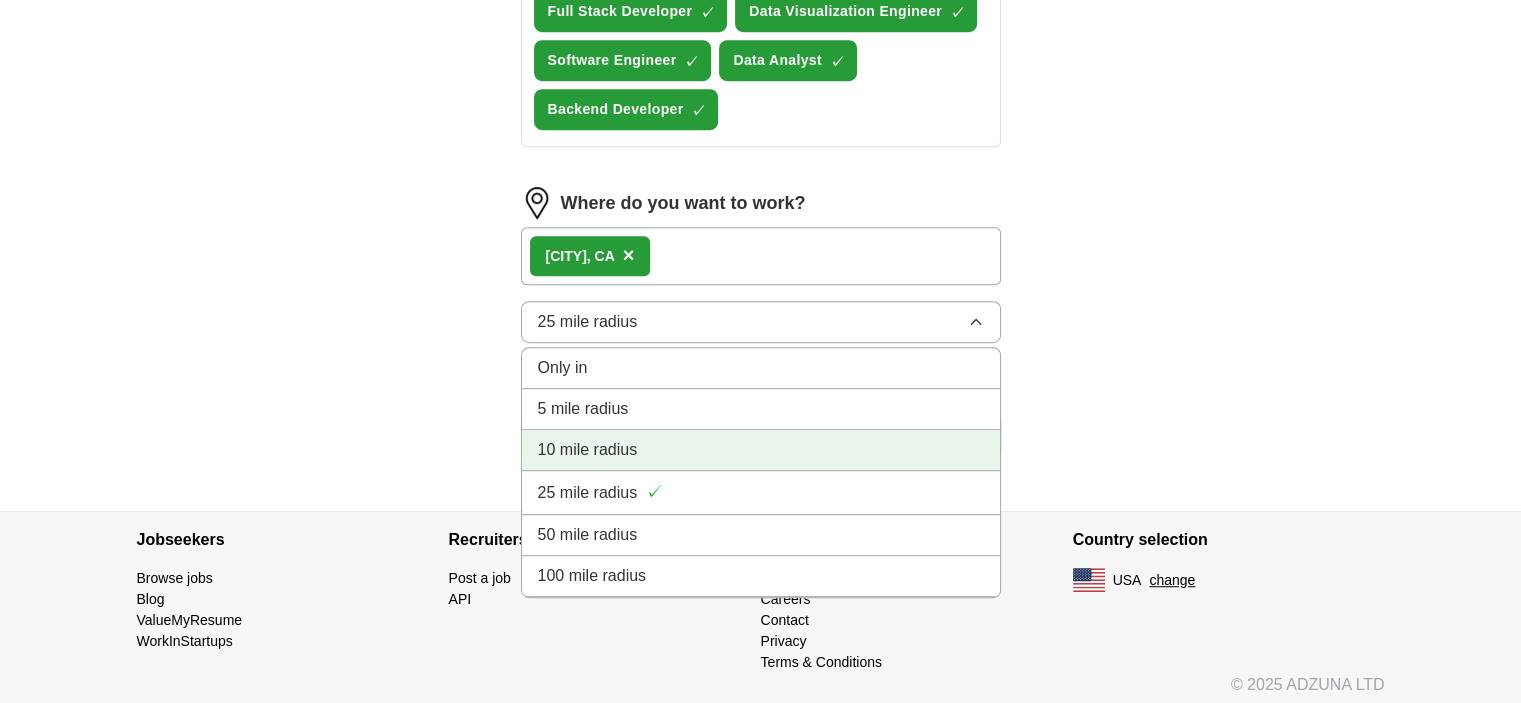 click on "10 mile radius" at bounding box center (761, 450) 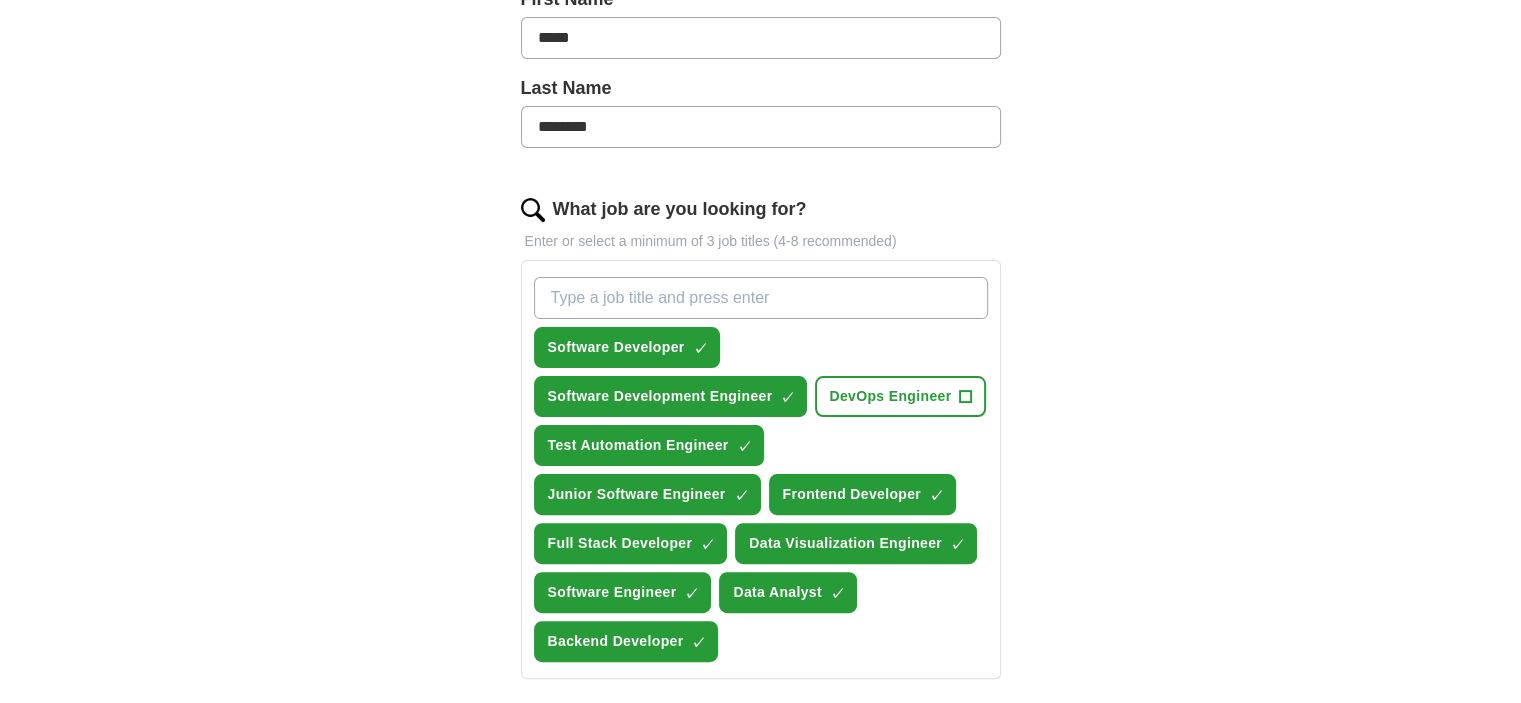 scroll, scrollTop: 508, scrollLeft: 0, axis: vertical 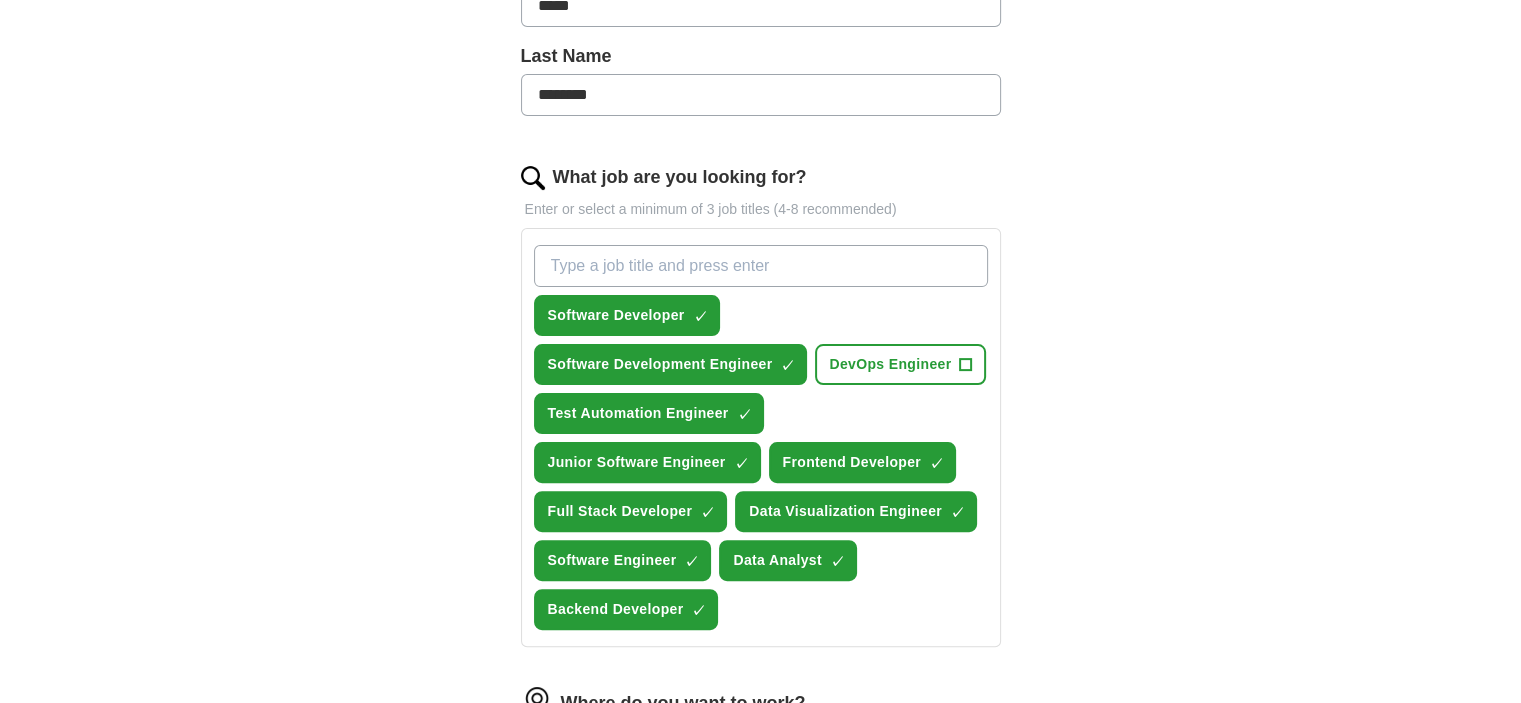 click on "What job are you looking for?" at bounding box center [761, 266] 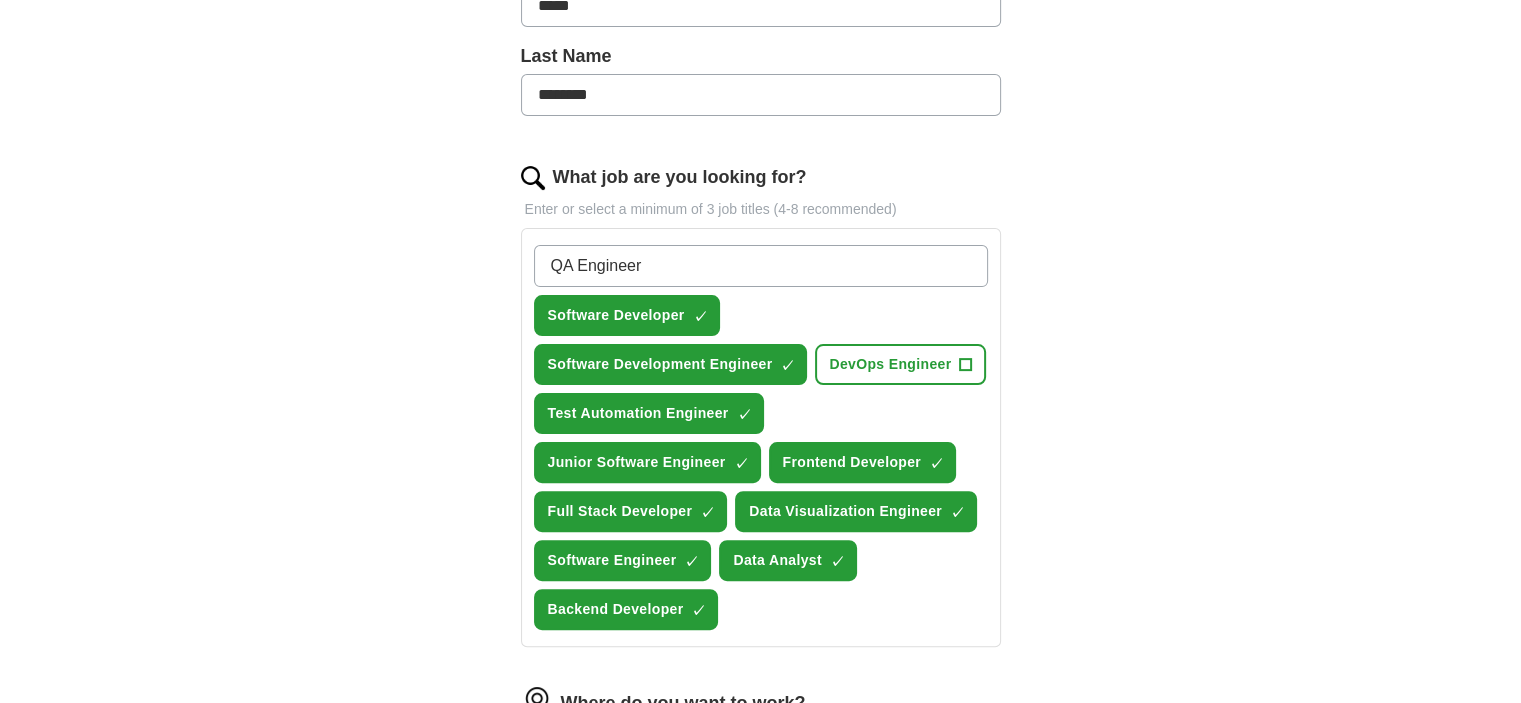 click on "ApplyIQ Let  ApplyIQ  do the hard work of searching and applying for jobs. Just tell us what you're looking for, and we'll do the rest. Select a resume [FIRST] [LAST] - Software Engineer.pdf [DATE], [TIME] Upload a different  resume By uploading your  resume  you agree to our   T&Cs   and   Privacy Notice . First Name ***** Last Name ******** What job are you looking for? Enter or select a minimum of 3 job titles (4-8 recommended) QA Engineer Software Developer ✓ × Software Development Engineer ✓ × DevOps Engineer + Test Automation Engineer ✓ × Junior Software Engineer ✓ × Frontend Developer ✓ × Full Stack Developer ✓ × Data Visualization Engineer ✓ × Software Engineer ✓ × Data Analyst ✓ × Backend Developer ✓ × Where do you want to work? [CITY], [STATE] × 10 mile radius Start applying for jobs By registering, you consent to us applying to suitable jobs for you" at bounding box center [761, 282] 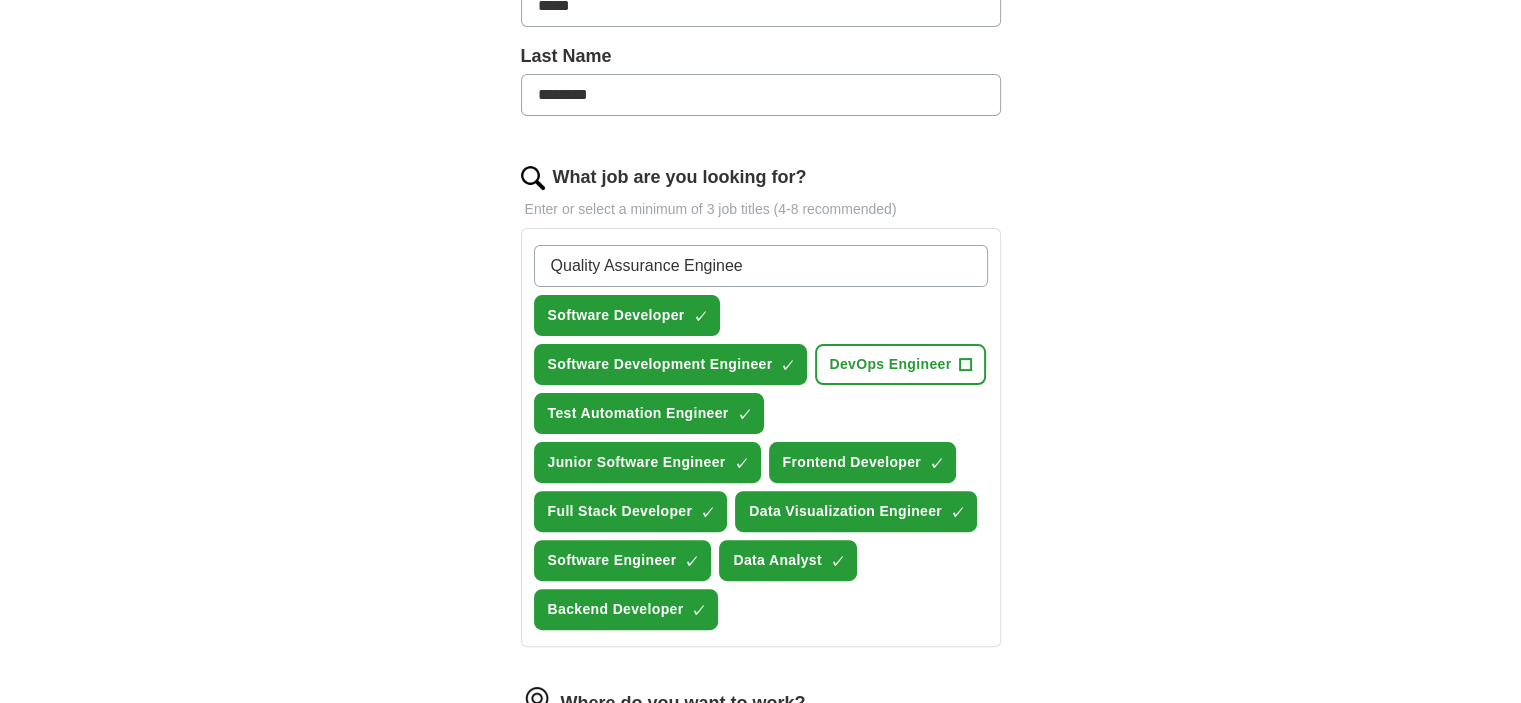 type on "Quality Assurance Engineer" 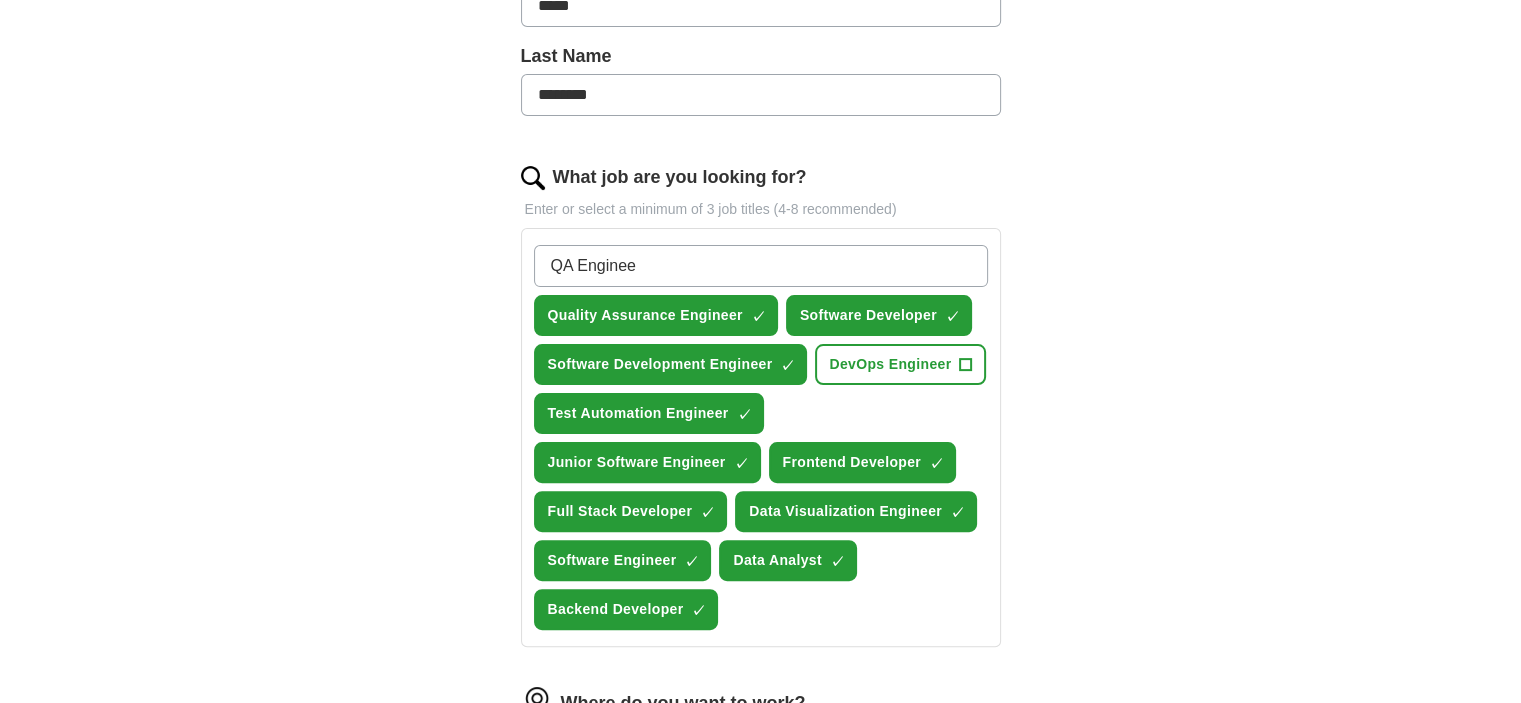 type on "QA Engineer" 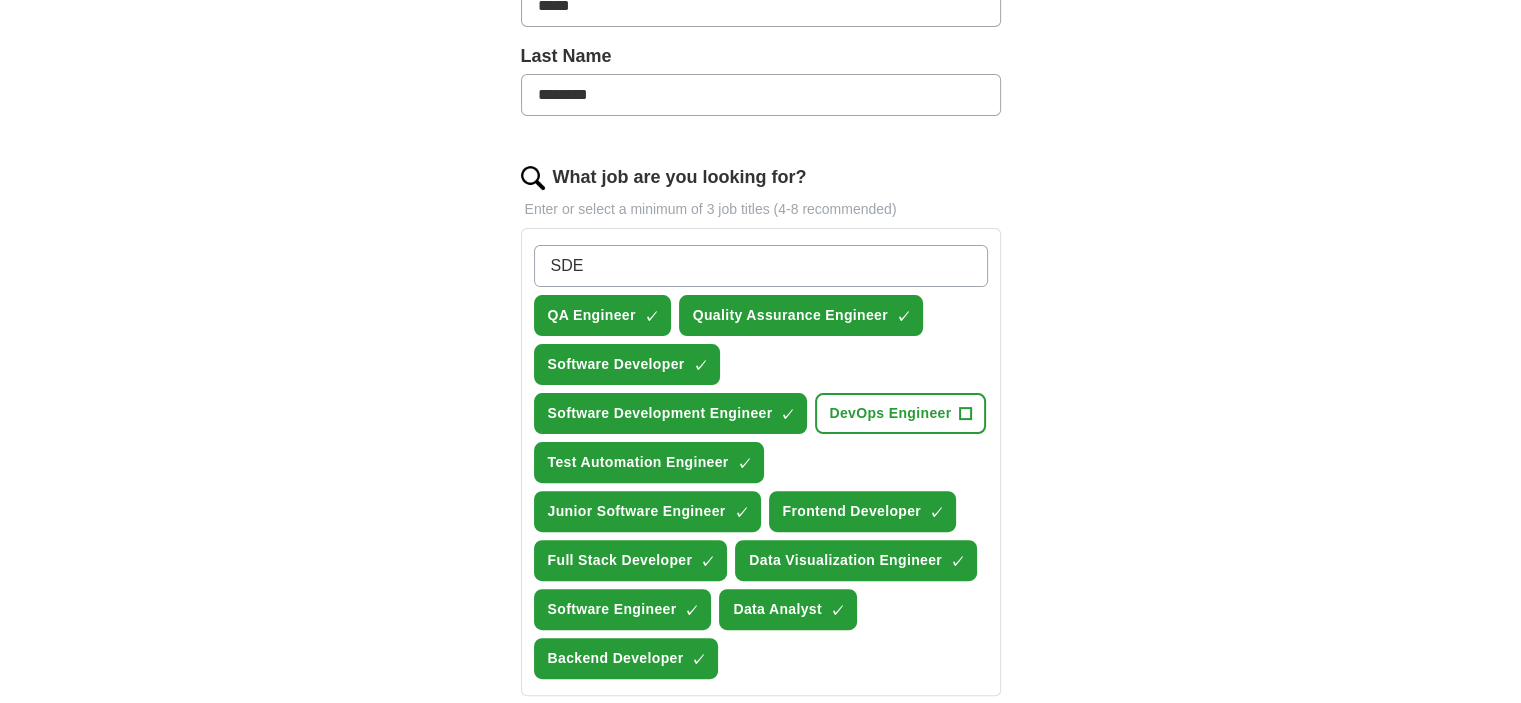 type on "SDET" 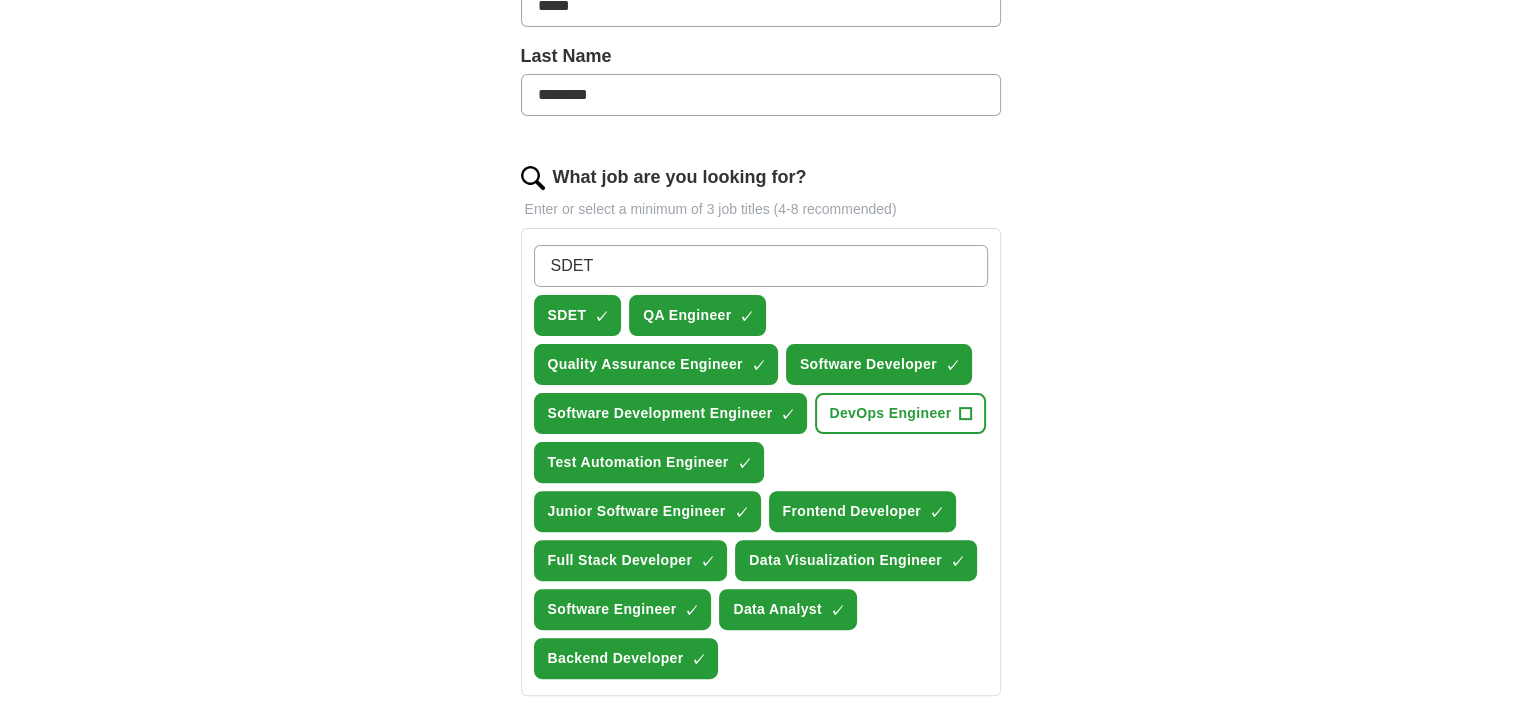 type 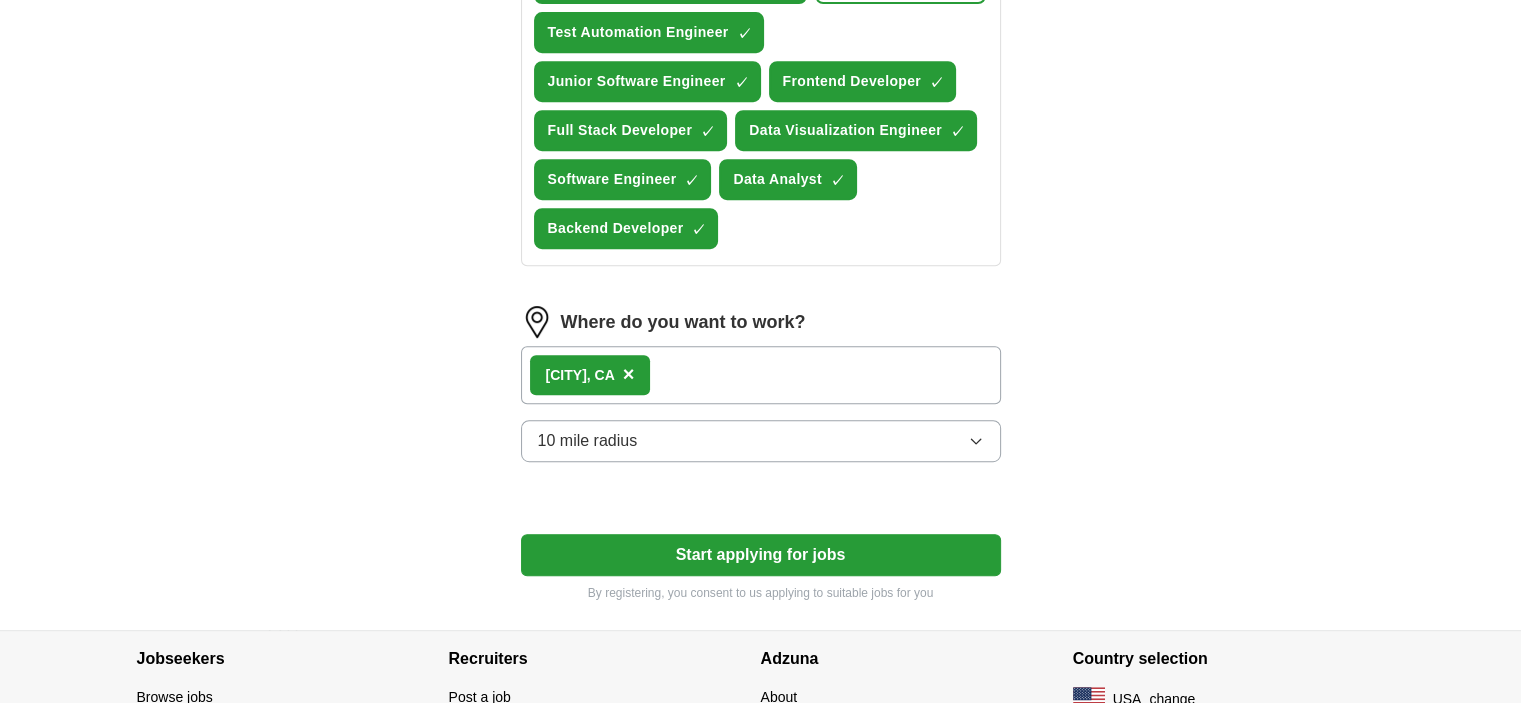 scroll, scrollTop: 1056, scrollLeft: 0, axis: vertical 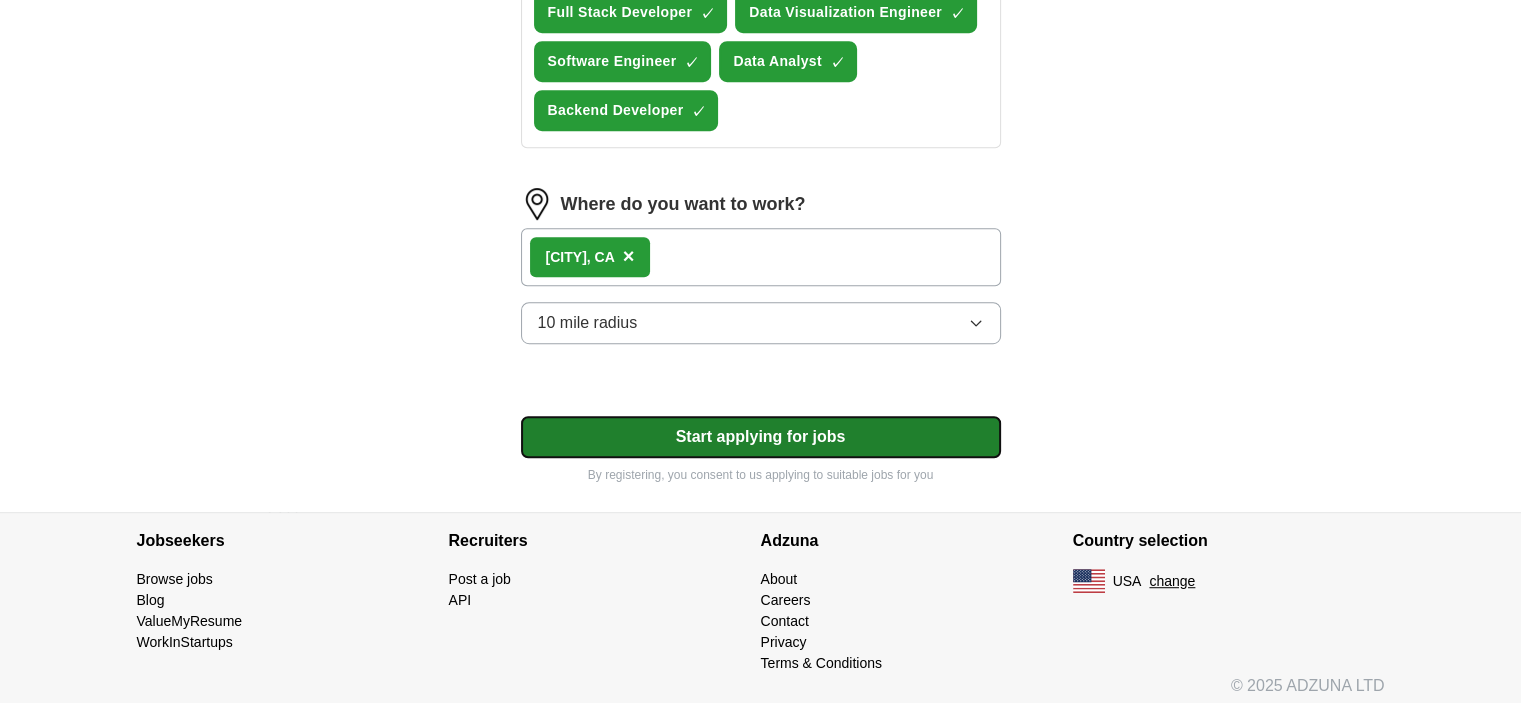 click on "Select a resume [FIRST] [LAST] - Software Engineer.pdf [DATE], [TIME] Upload a different  resume By uploading your  resume  you agree to our   T&Cs   and   Privacy Notice . First Name ***** Last Name ******** What job are you looking for? Enter or select a minimum of 3 job titles (4-8 recommended) SDET ✓ × QA Engineer ✓ × Quality Assurance Engineer ✓ × Software Developer ✓ × Software Development Engineer ✓ × DevOps Engineer + Test Automation Engineer ✓ × Junior Software Engineer ✓ × Frontend Developer ✓ × Full Stack Developer ✓ × Data Visualization Engineer ✓ × Software Engineer ✓ × Data Analyst ✓ × Backend Developer ✓ × Where do you want to work? [CITY], [STATE] × 10 mile radius Start applying for jobs By registering, you consent to us applying to suitable jobs for you" at bounding box center [761, -150] 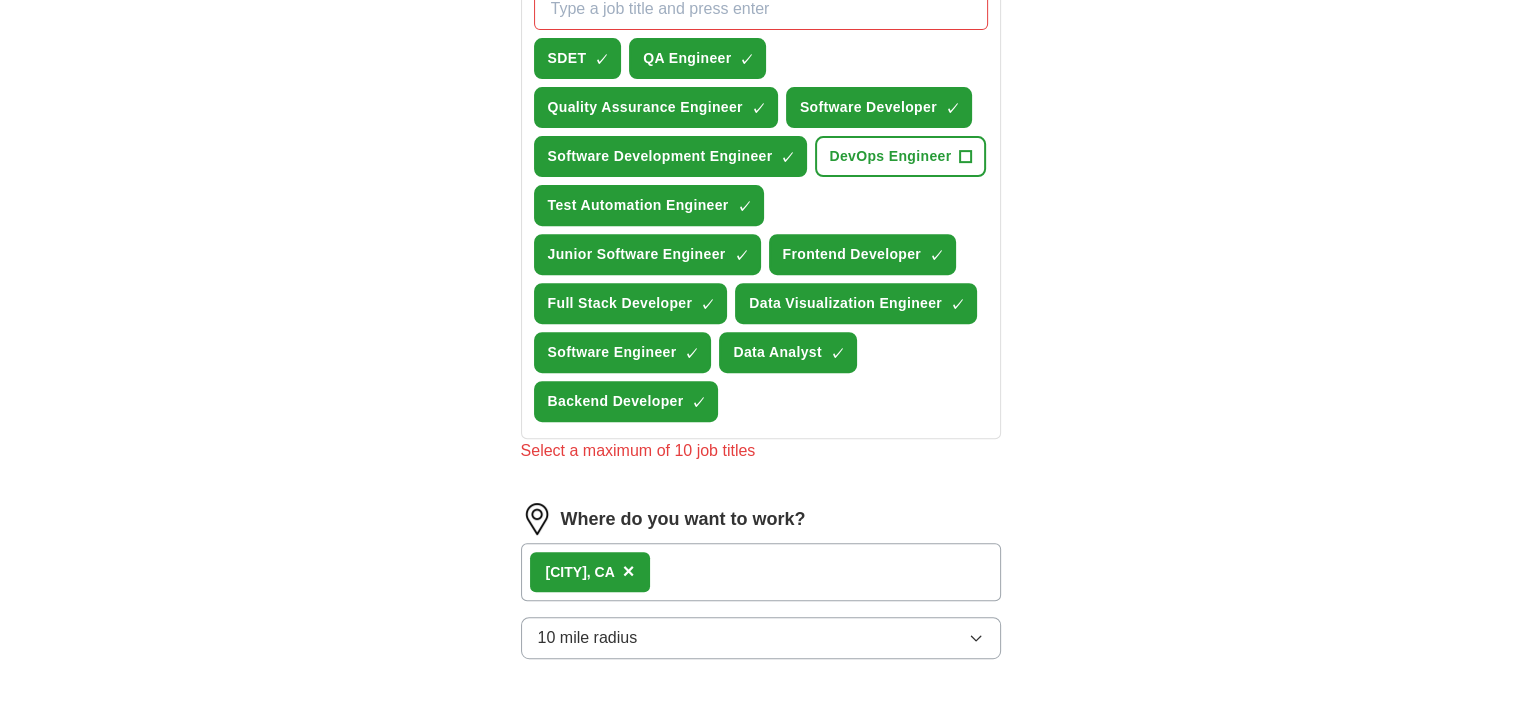 scroll, scrollTop: 656, scrollLeft: 0, axis: vertical 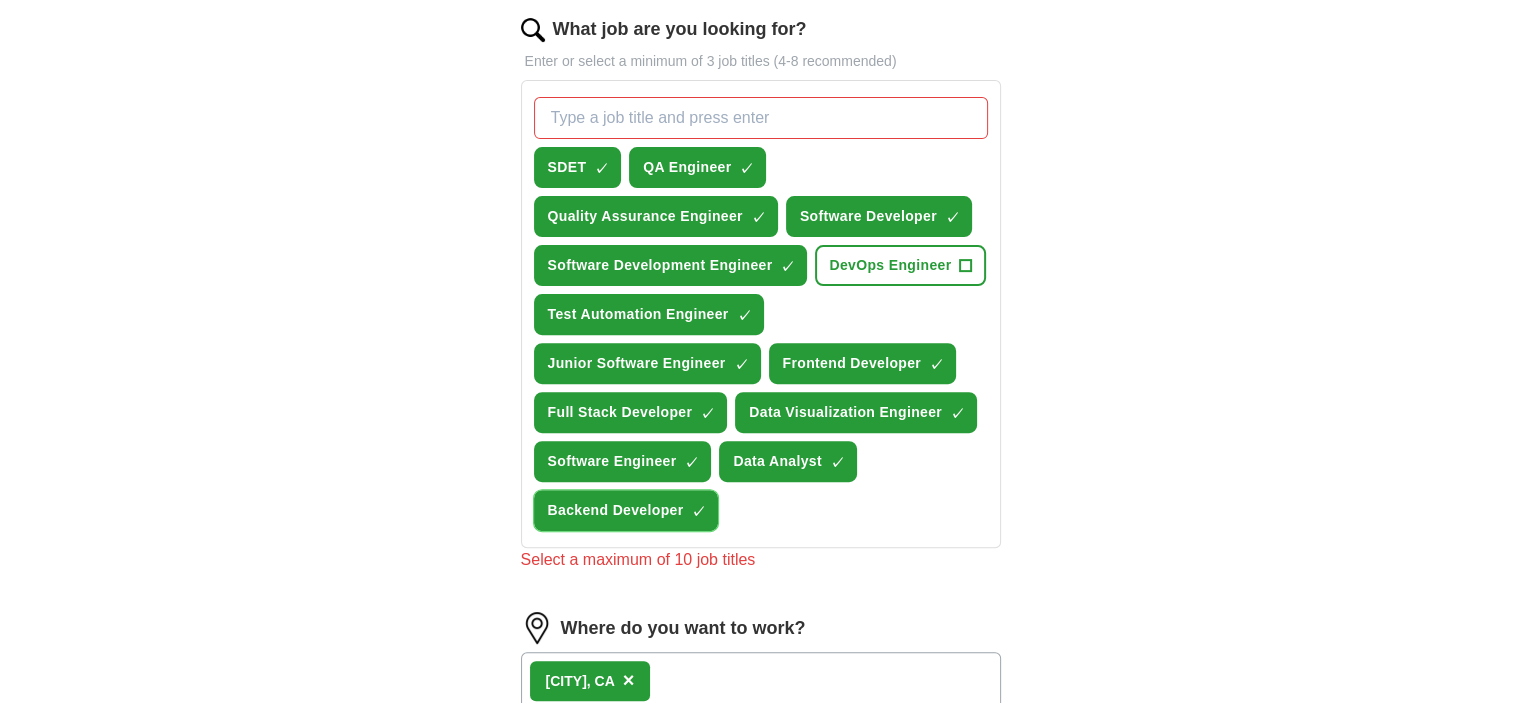 click on "×" at bounding box center [0, 0] 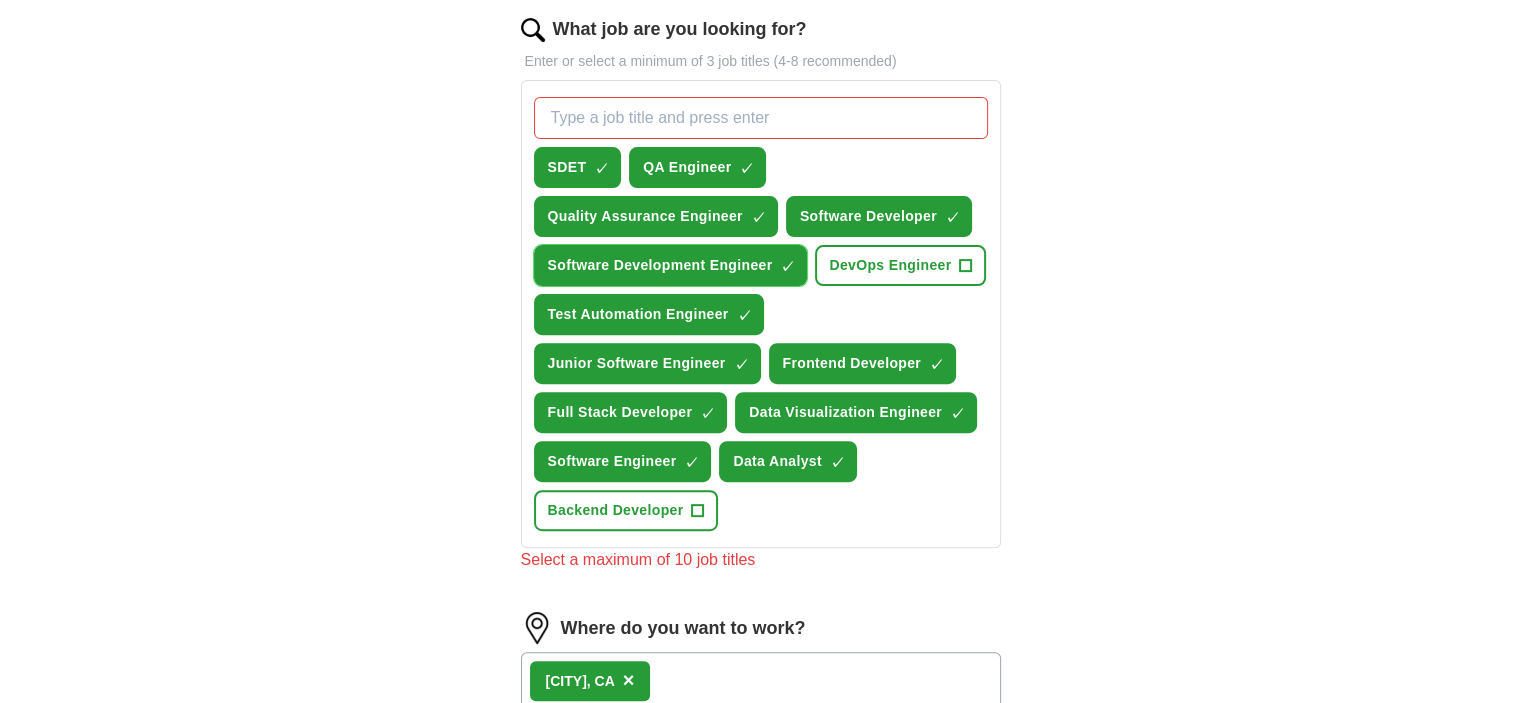 click on "×" at bounding box center (0, 0) 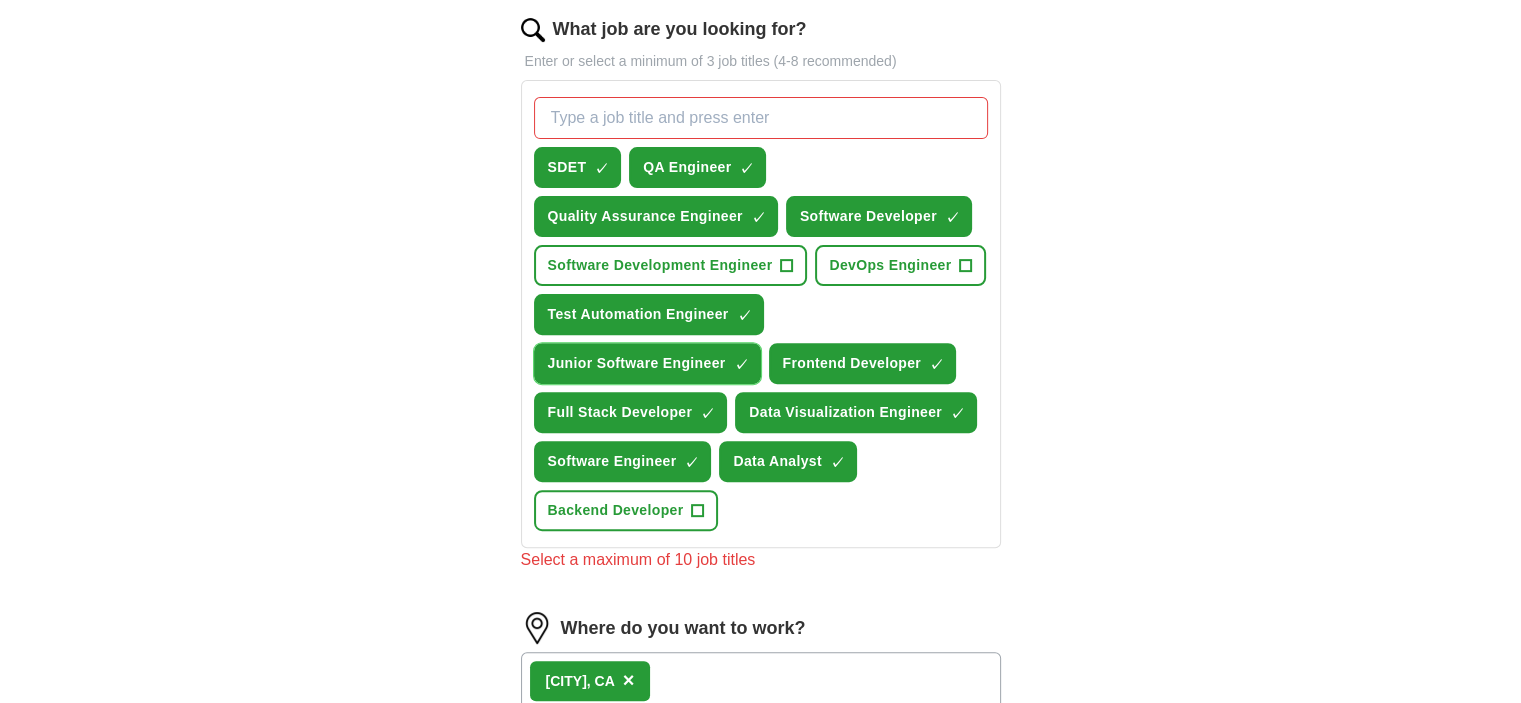 click on "×" at bounding box center [0, 0] 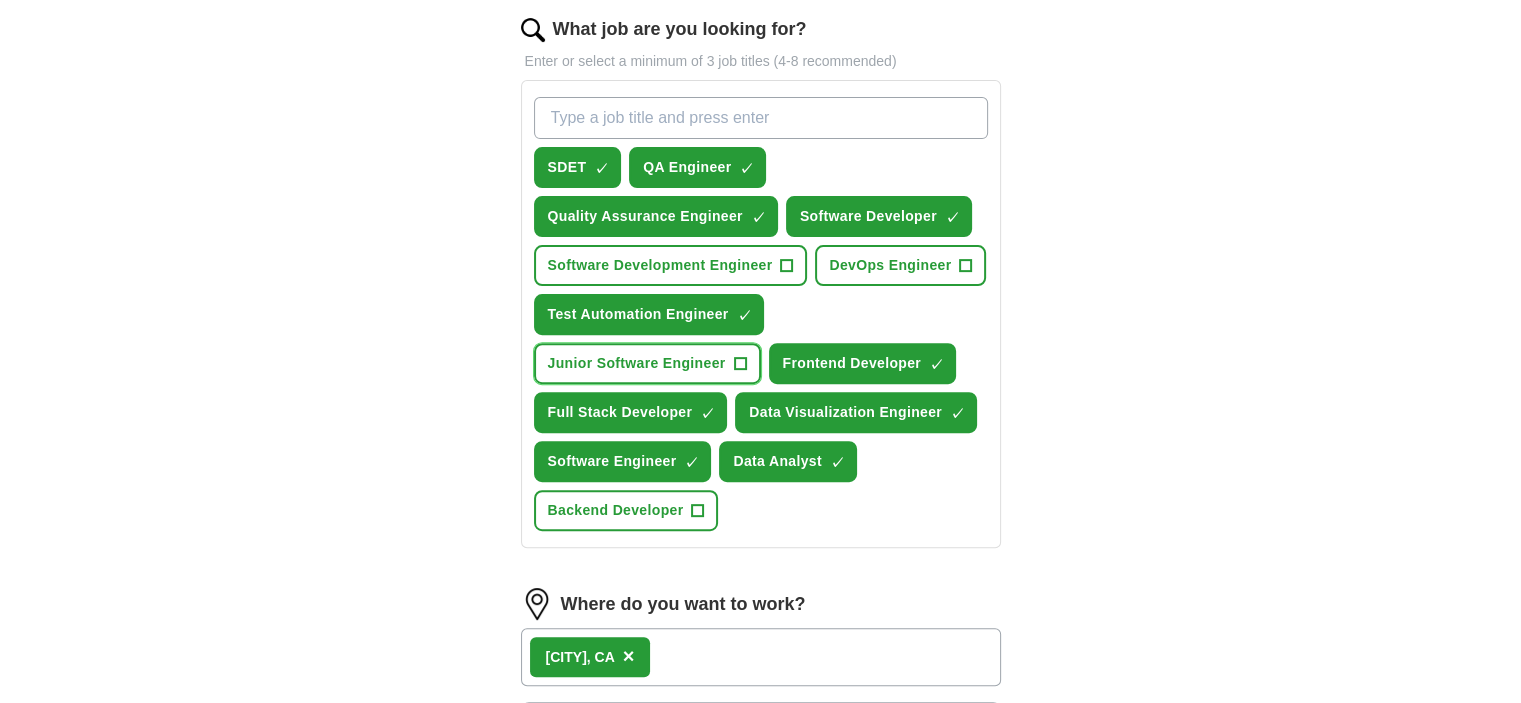 scroll, scrollTop: 1056, scrollLeft: 0, axis: vertical 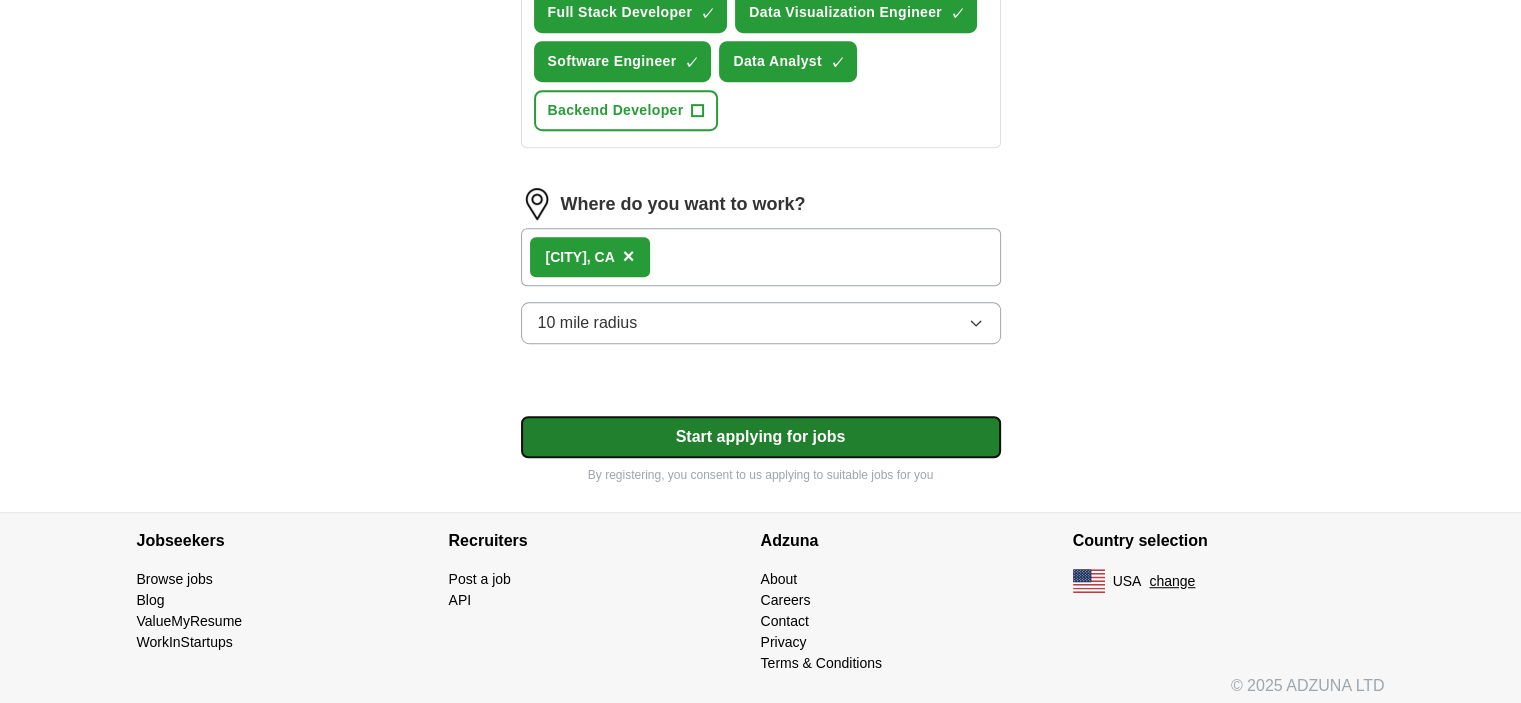 click on "Start applying for jobs" at bounding box center [761, 437] 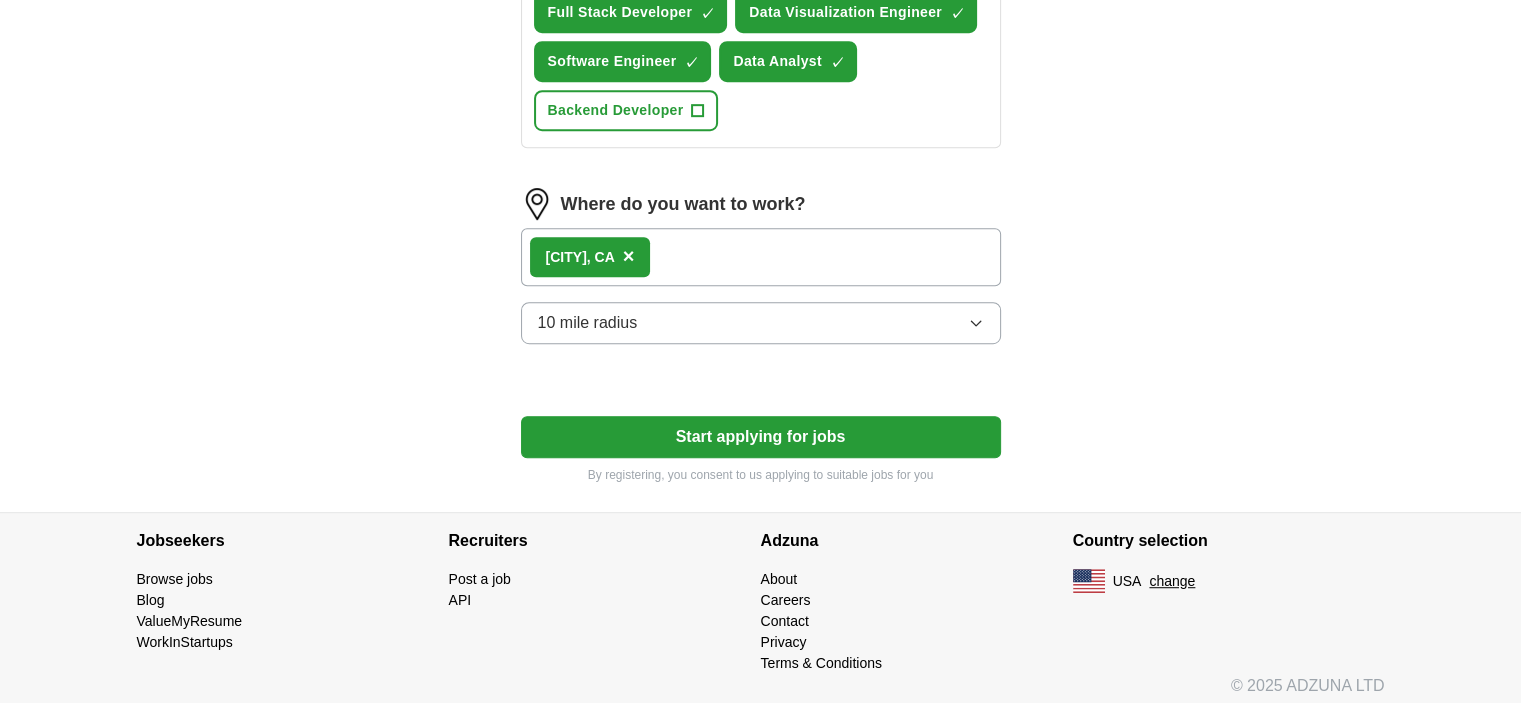 select on "**" 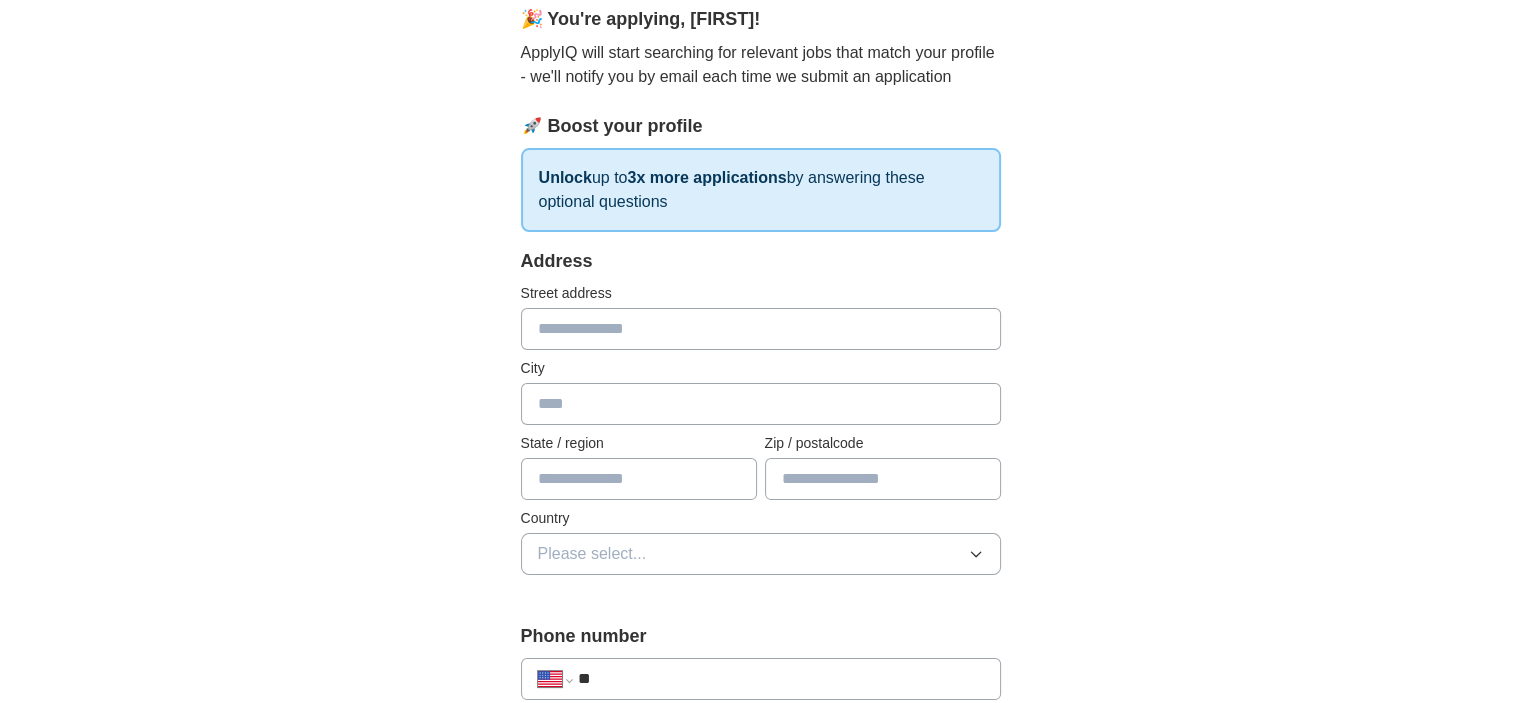 scroll, scrollTop: 200, scrollLeft: 0, axis: vertical 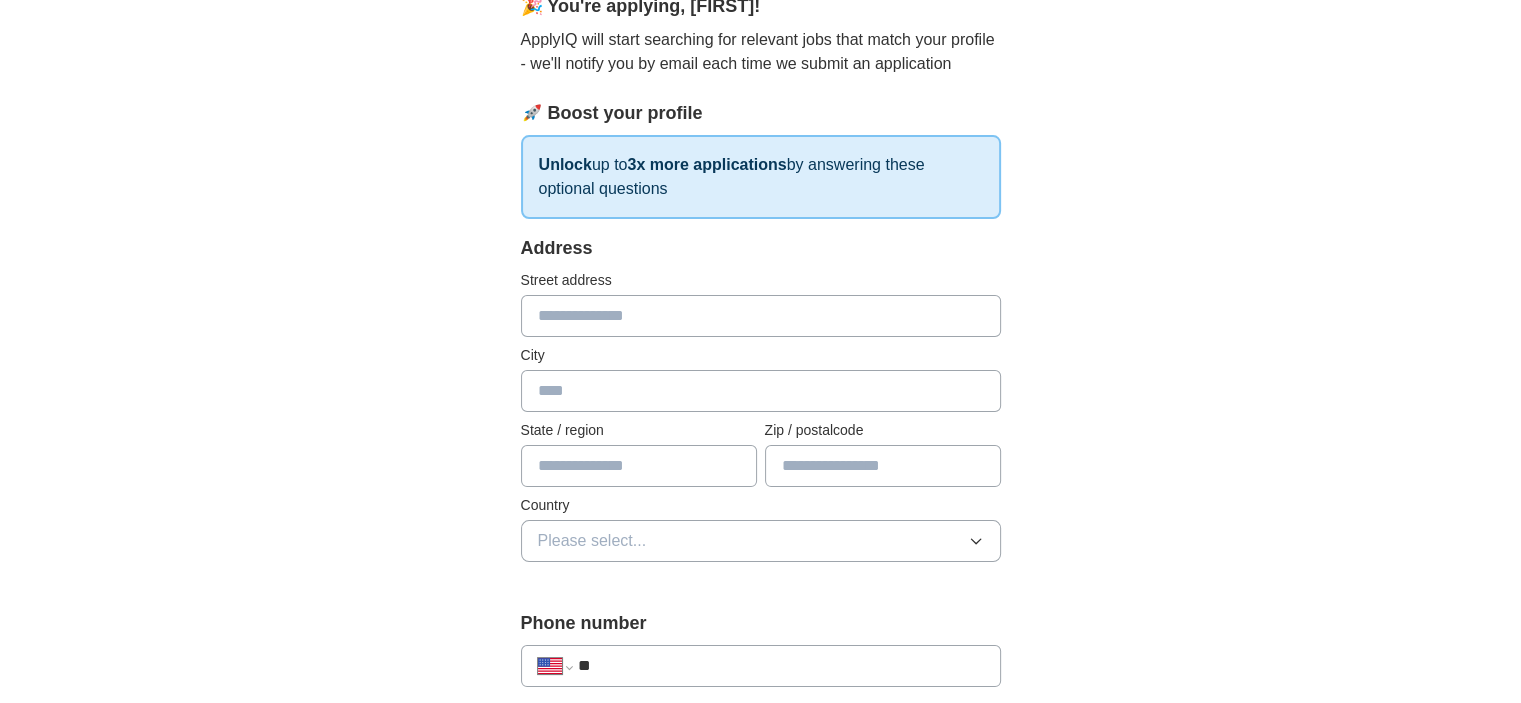 click at bounding box center [761, 316] 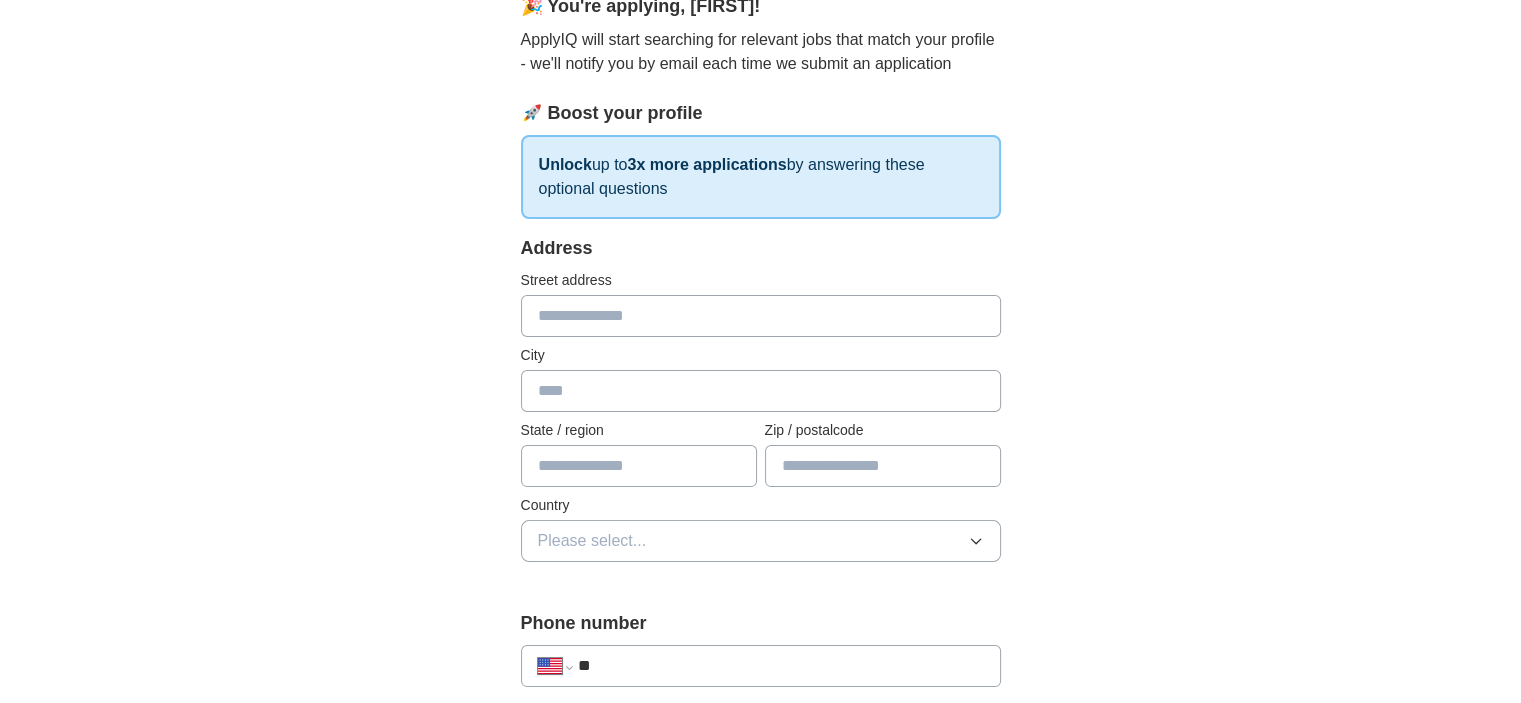 type on "**********" 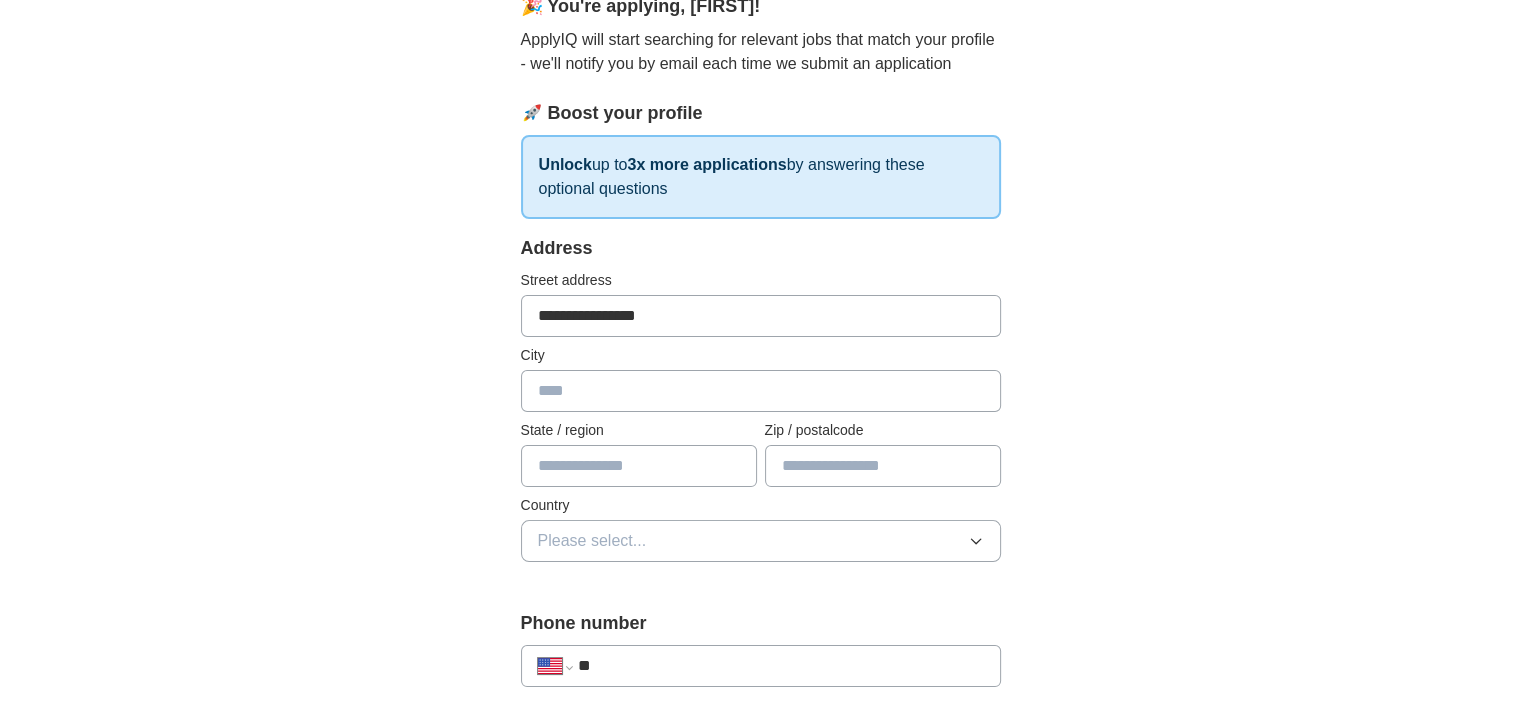 type on "******" 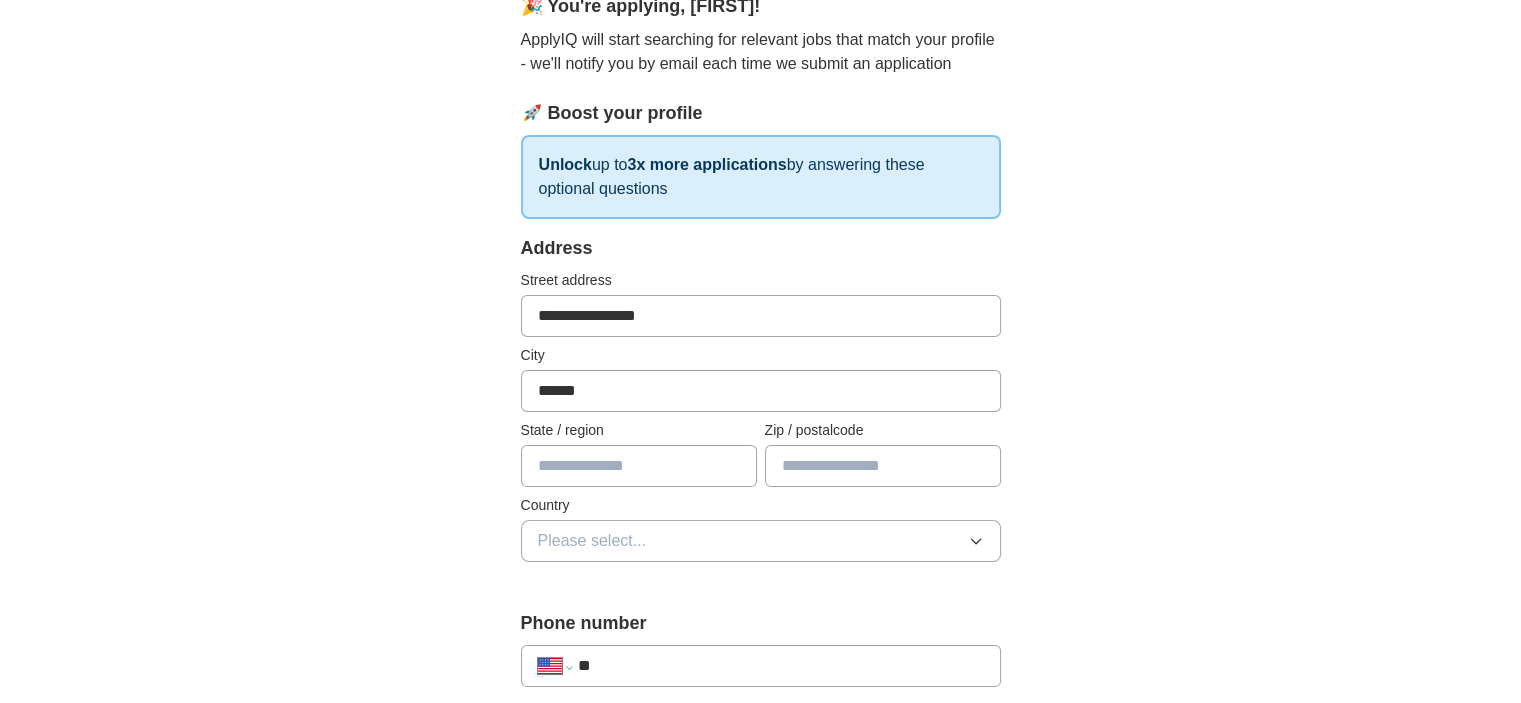 type on "**" 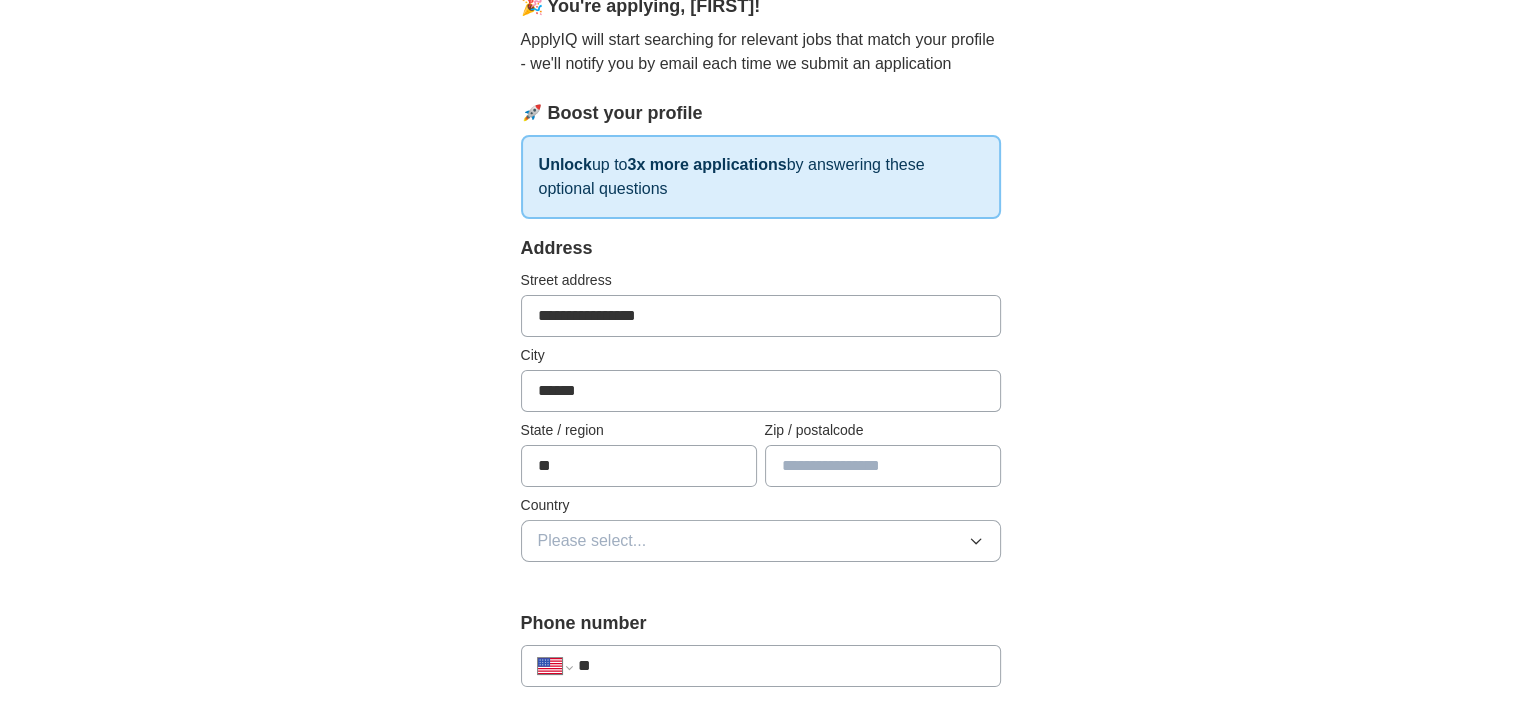 type on "*****" 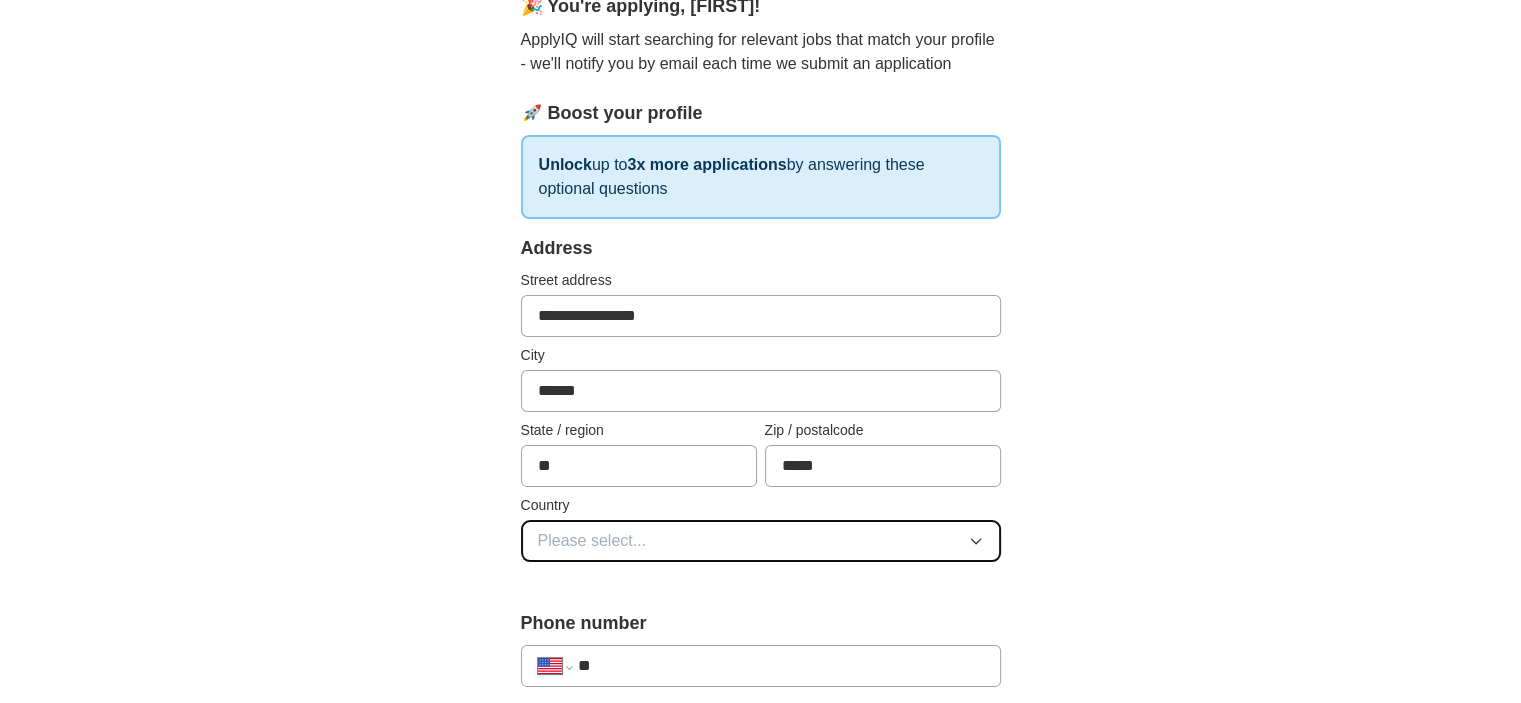 click on "Please select..." at bounding box center (592, 541) 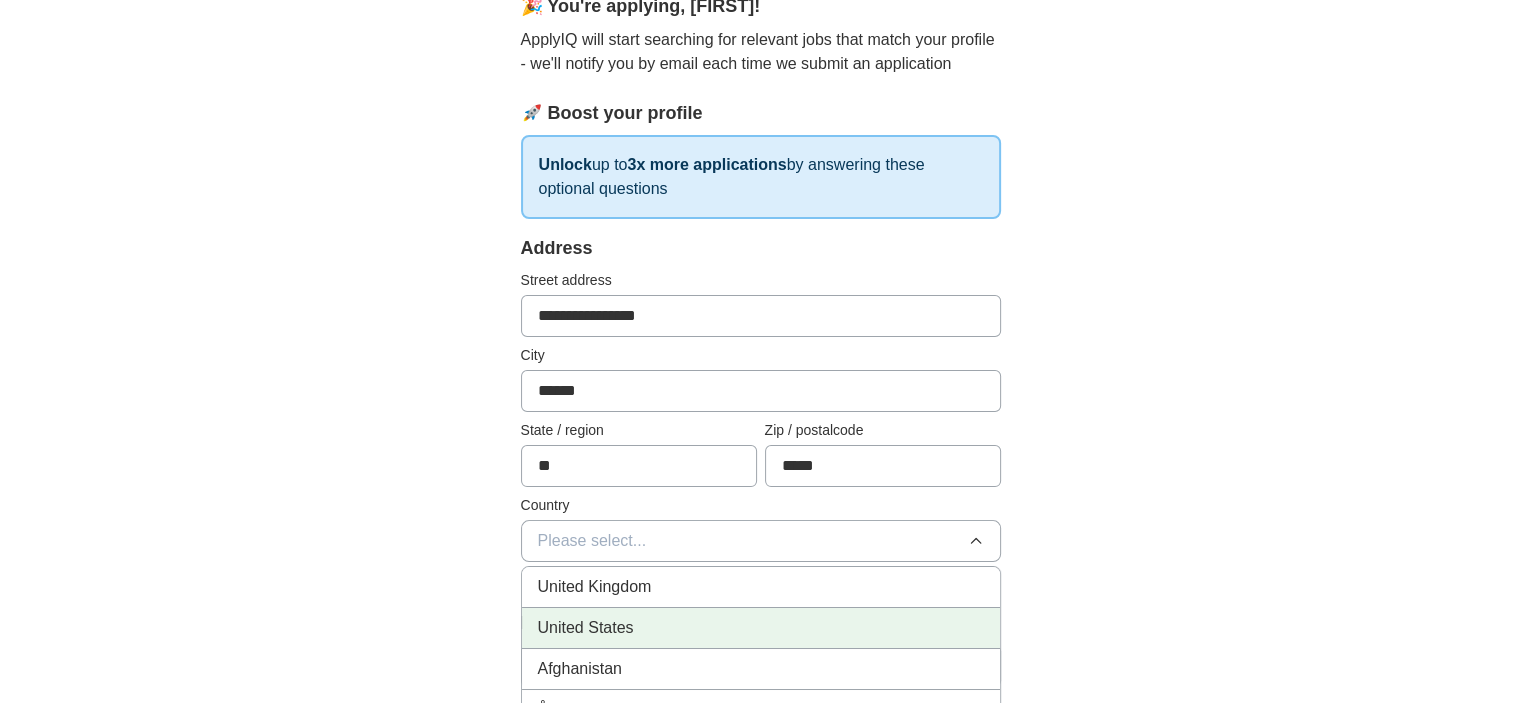 click on "United States" at bounding box center [586, 628] 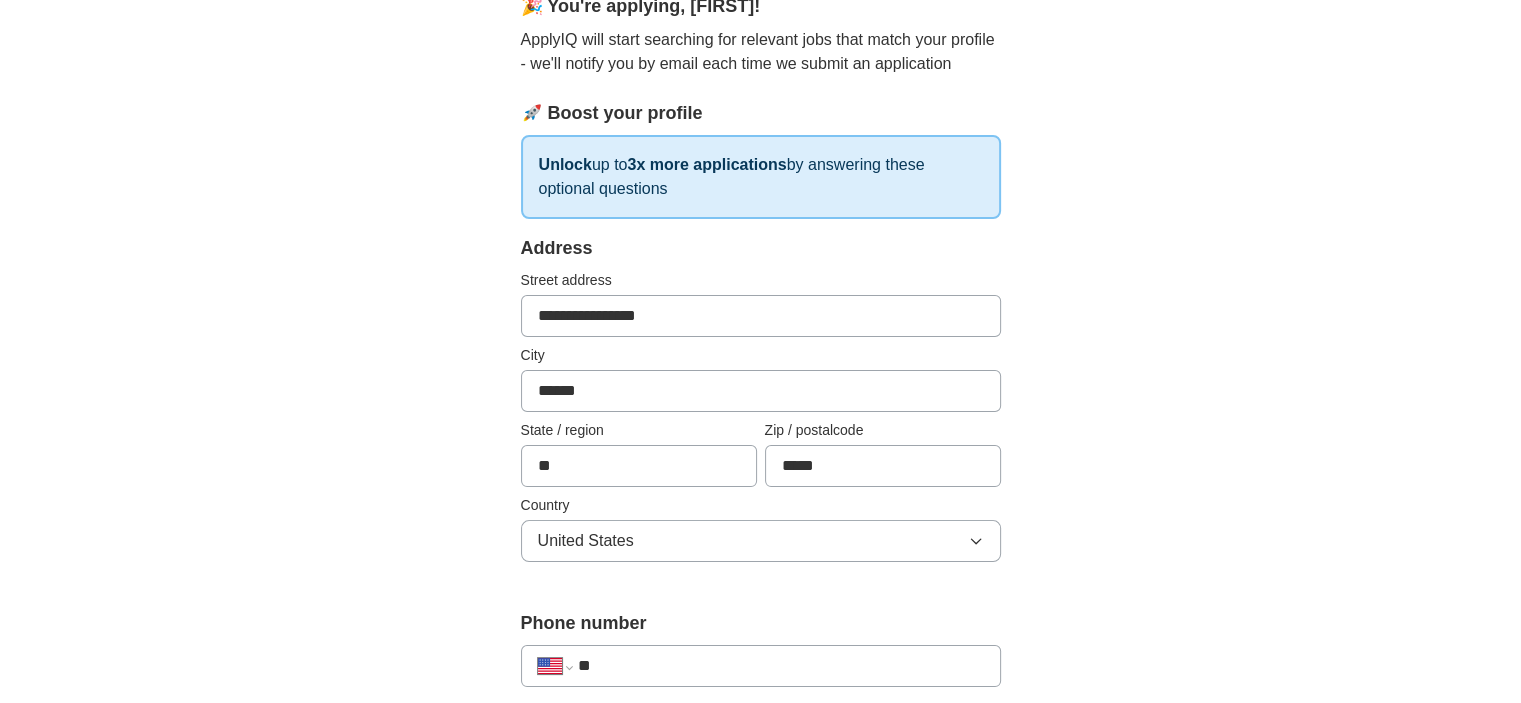 click on "**********" at bounding box center (761, 758) 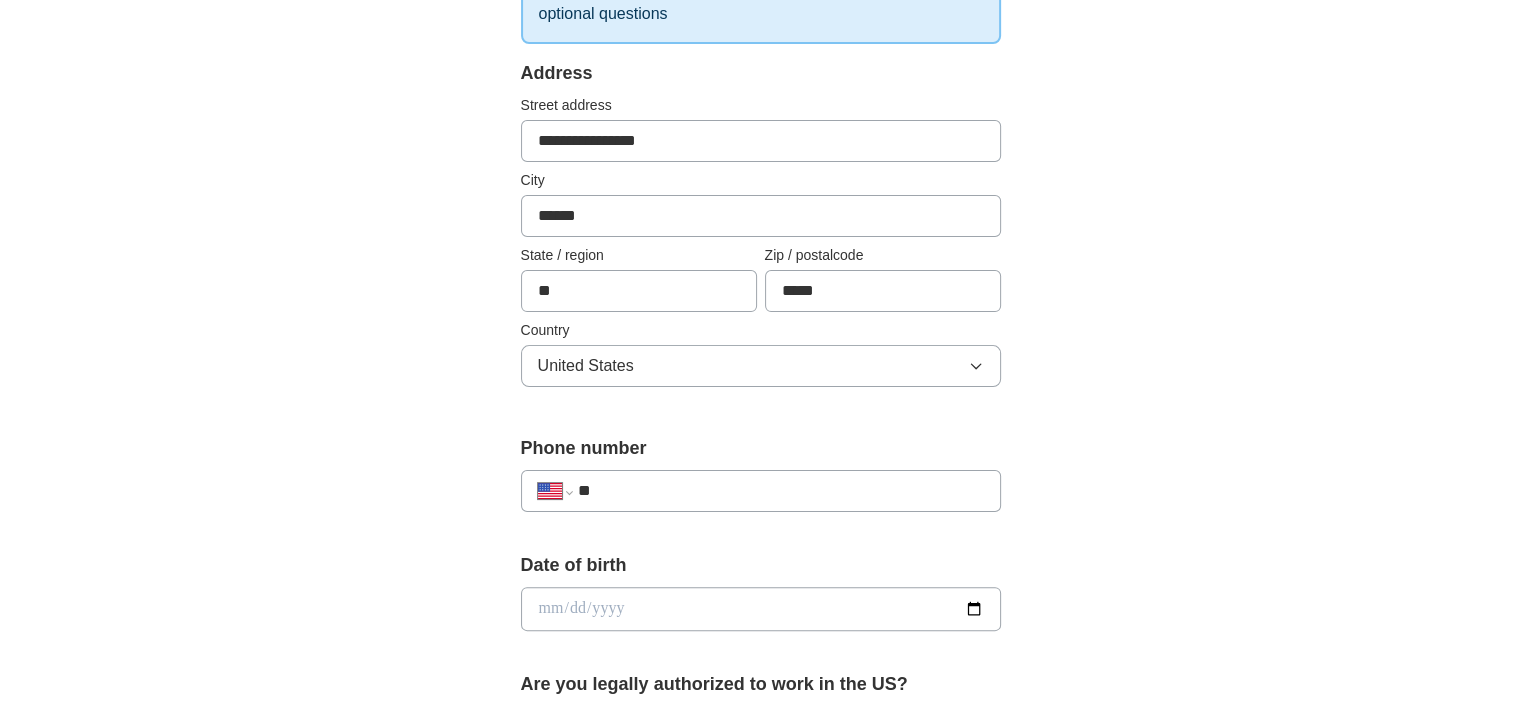 scroll, scrollTop: 500, scrollLeft: 0, axis: vertical 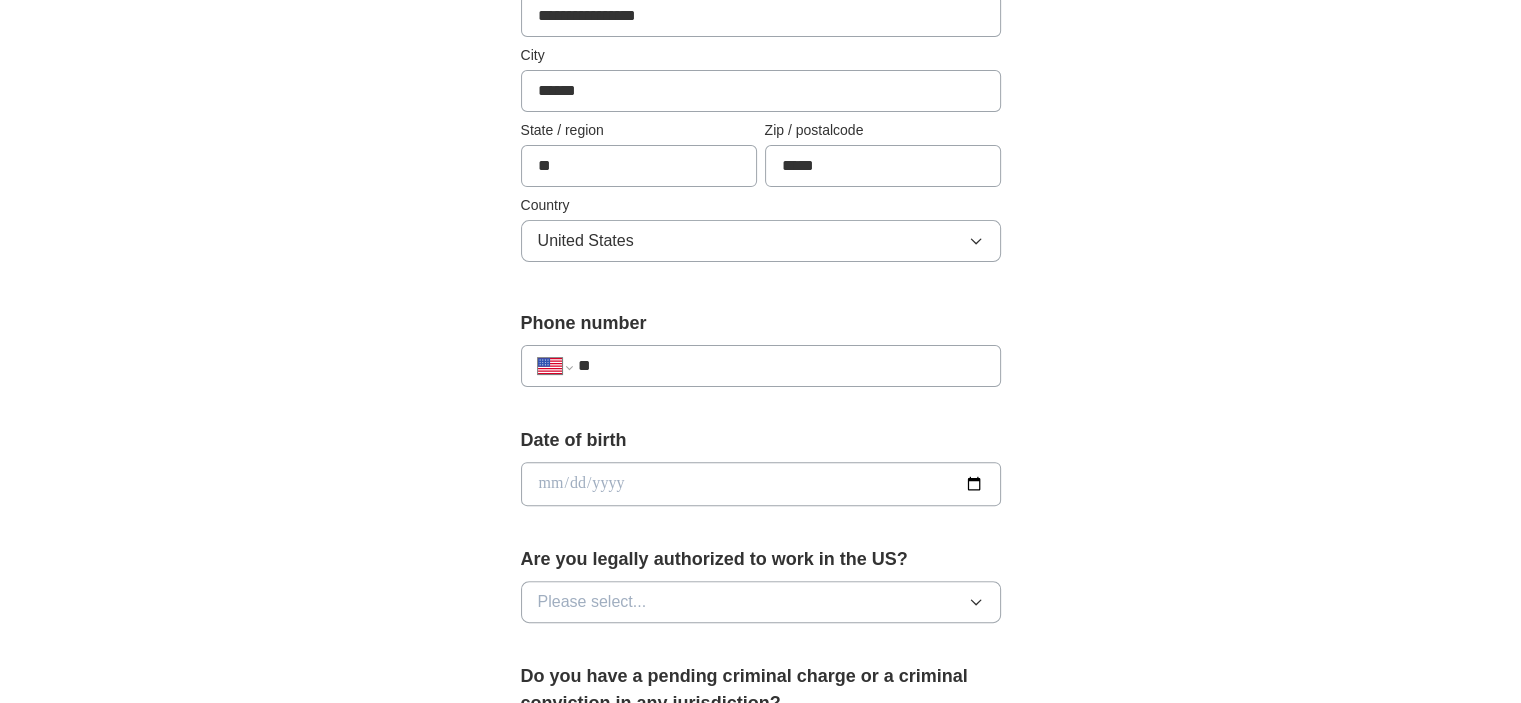 click on "**" at bounding box center (780, 366) 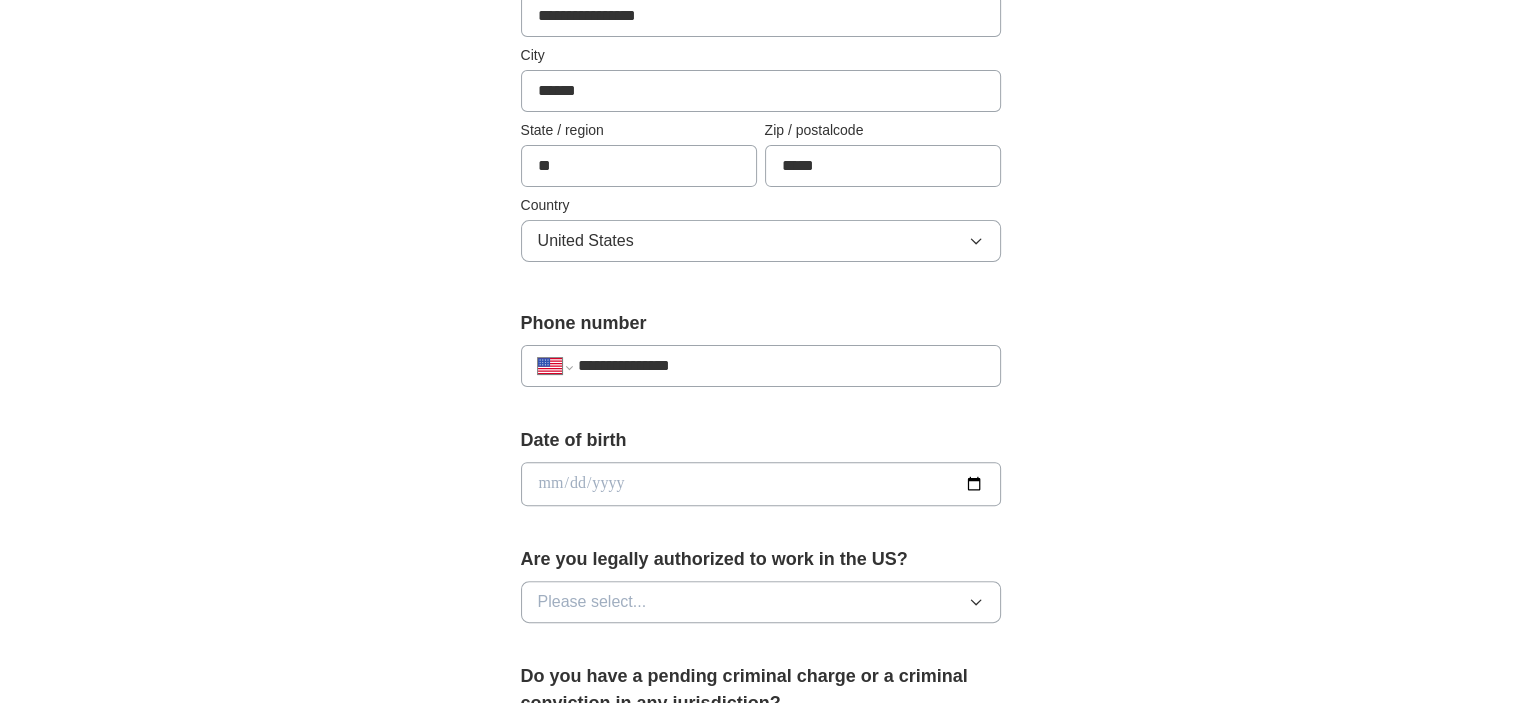 type on "**********" 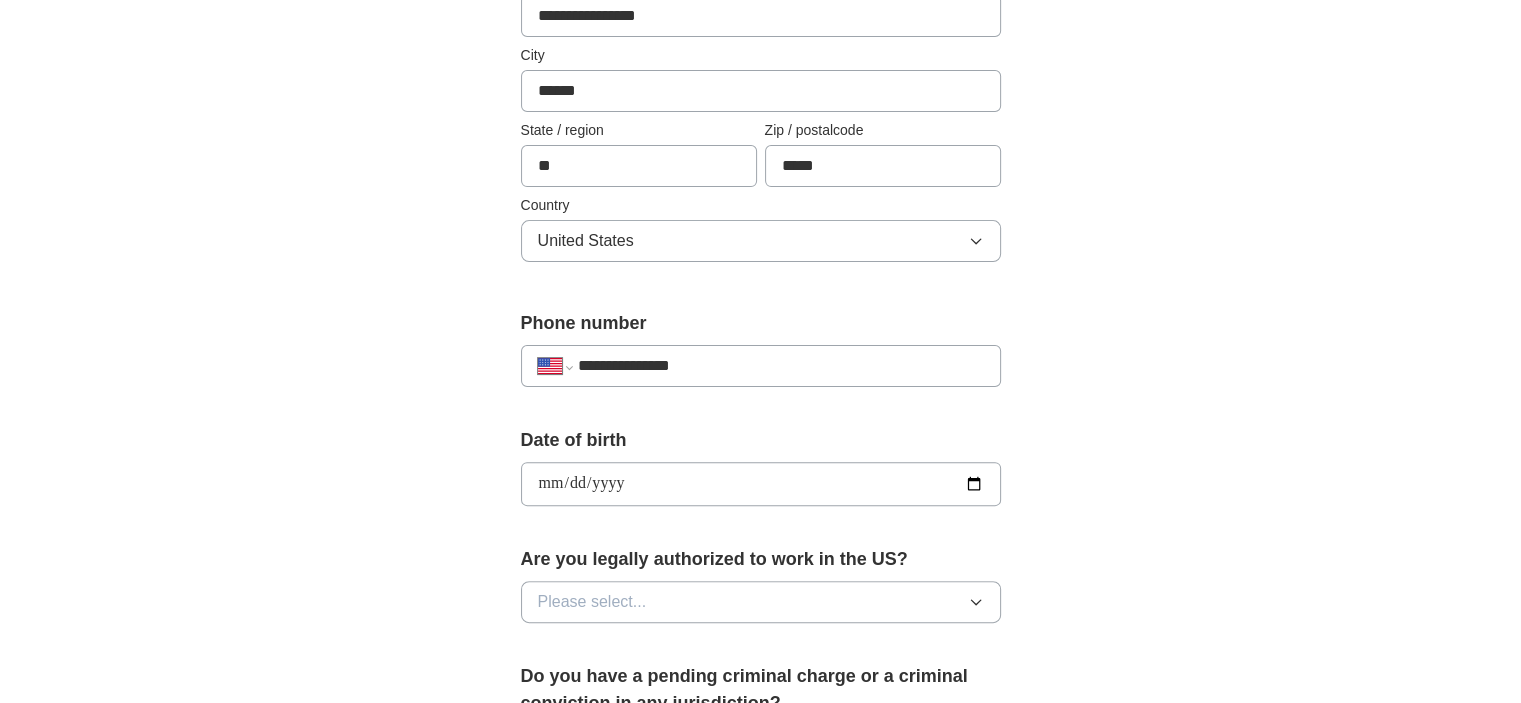 click on "**********" at bounding box center (761, 484) 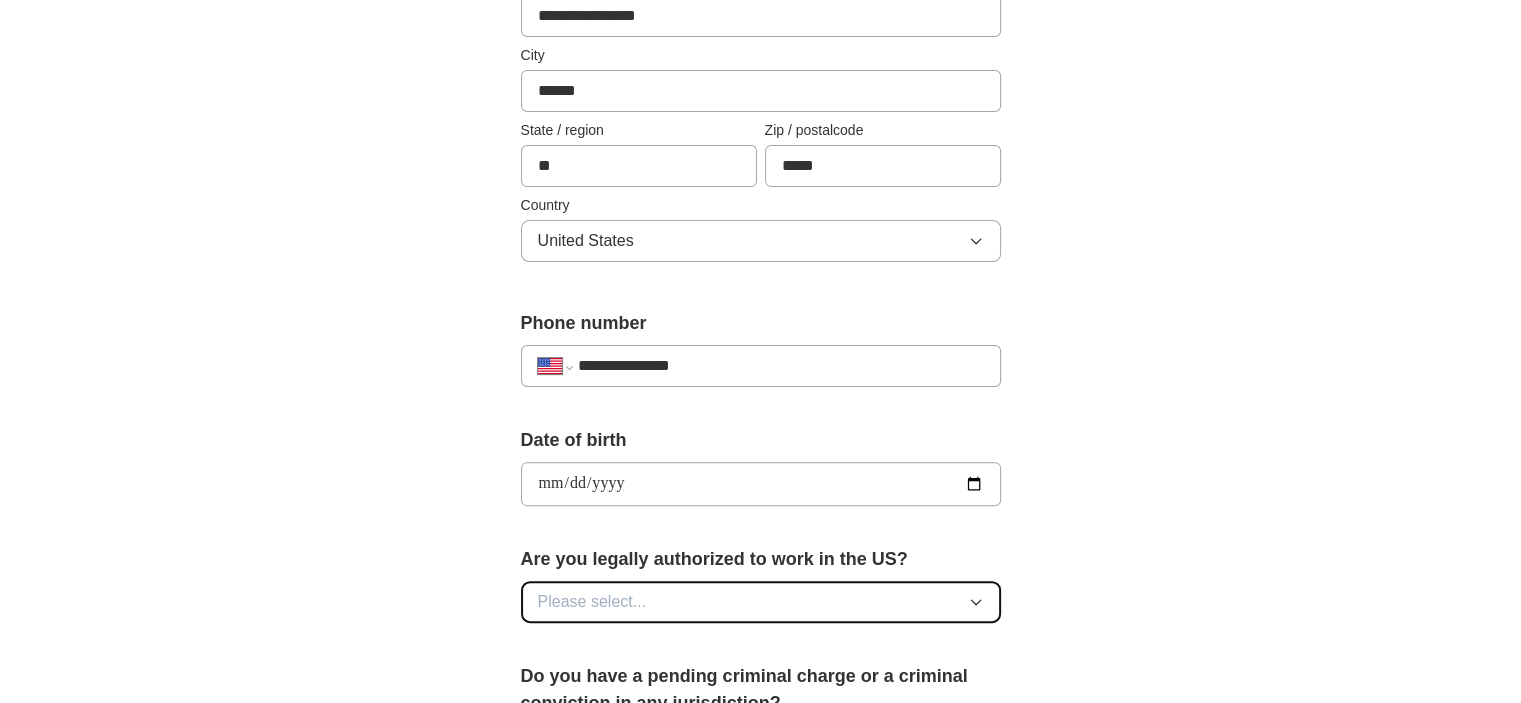 click on "Please select..." at bounding box center (592, 602) 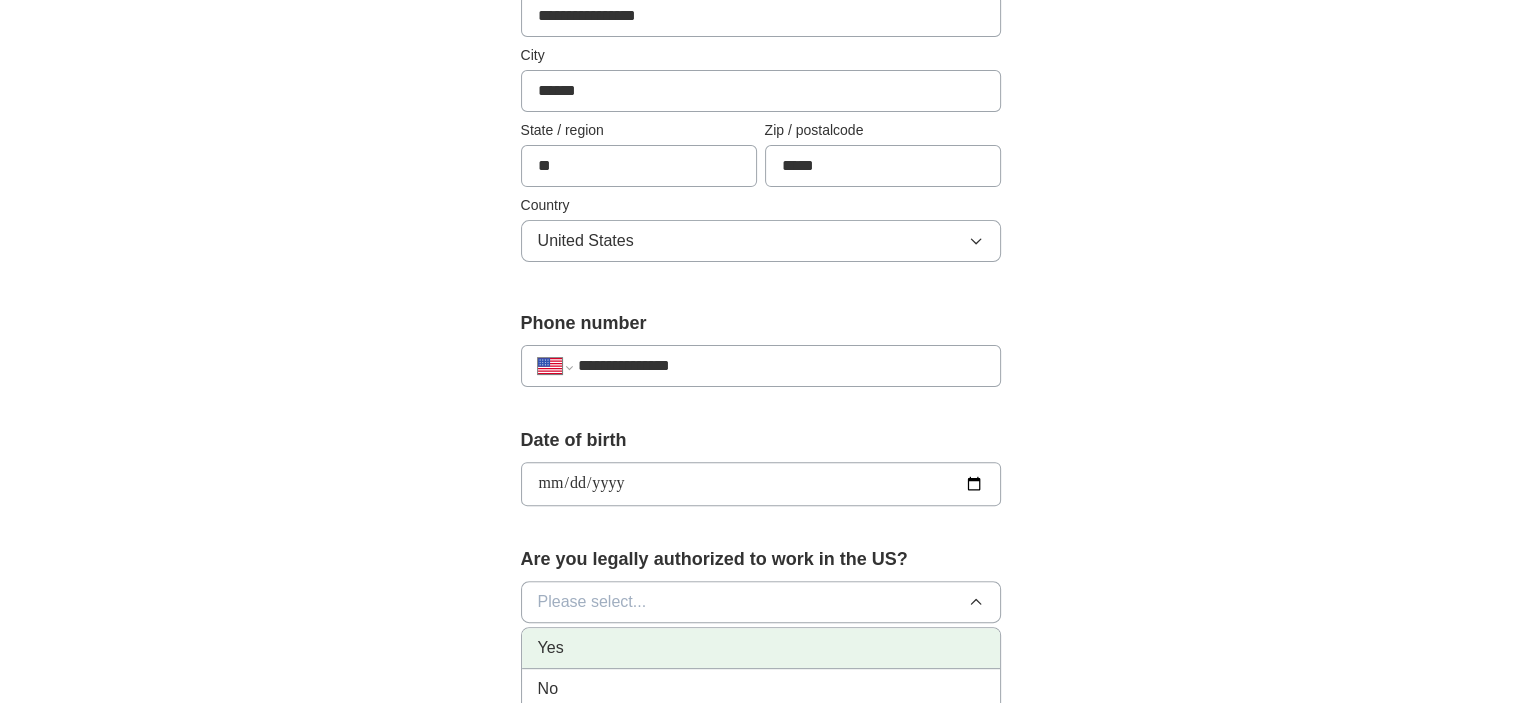 click on "Yes" at bounding box center [761, 648] 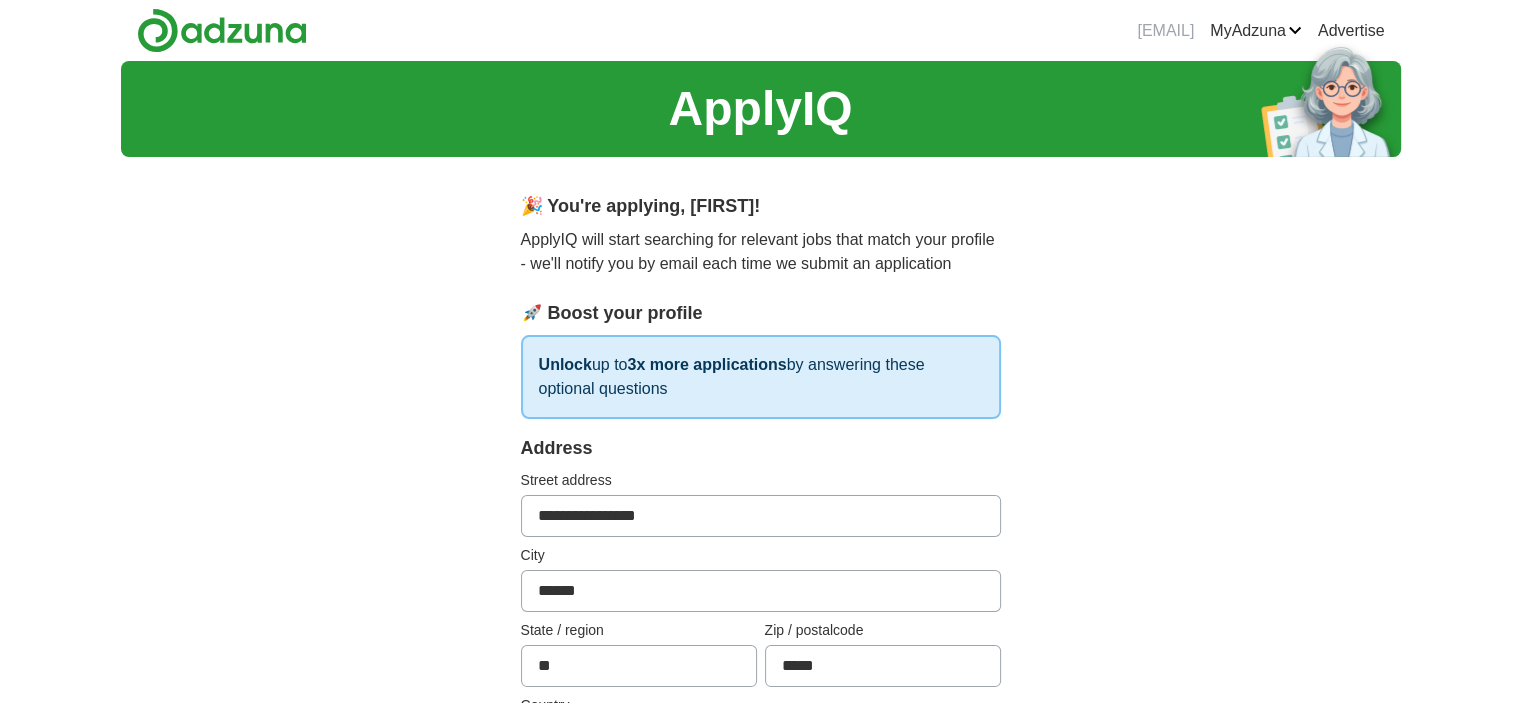 scroll, scrollTop: 0, scrollLeft: 0, axis: both 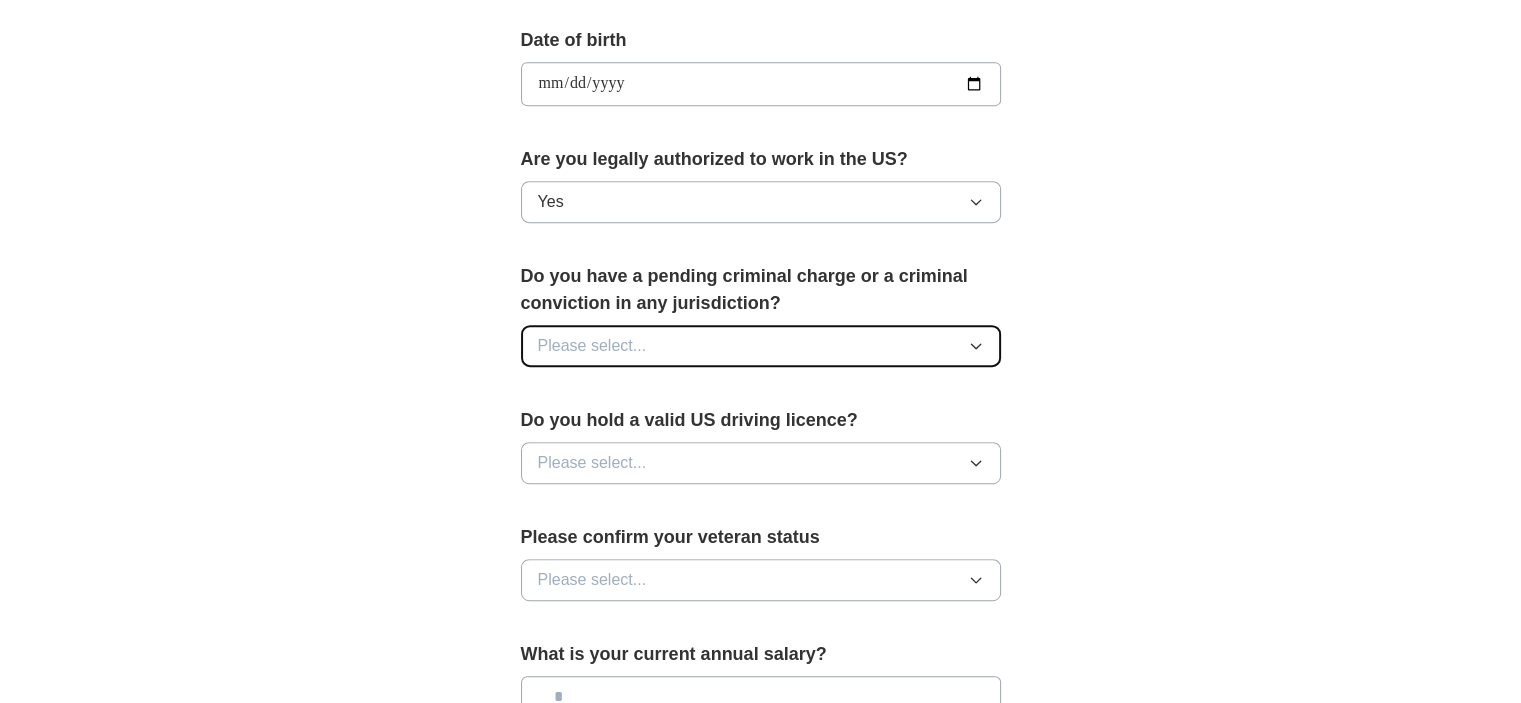 click on "Please select..." at bounding box center [761, 346] 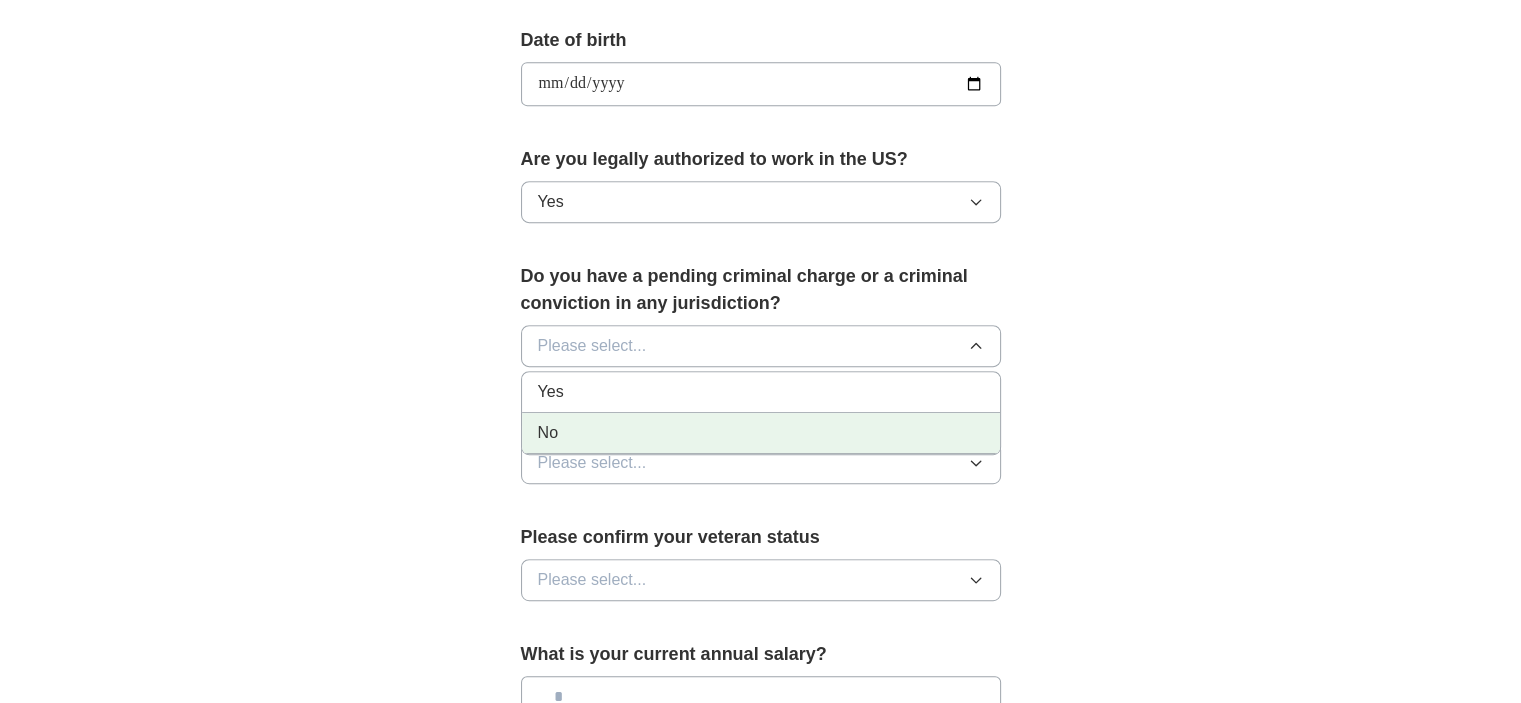 click on "No" at bounding box center (761, 433) 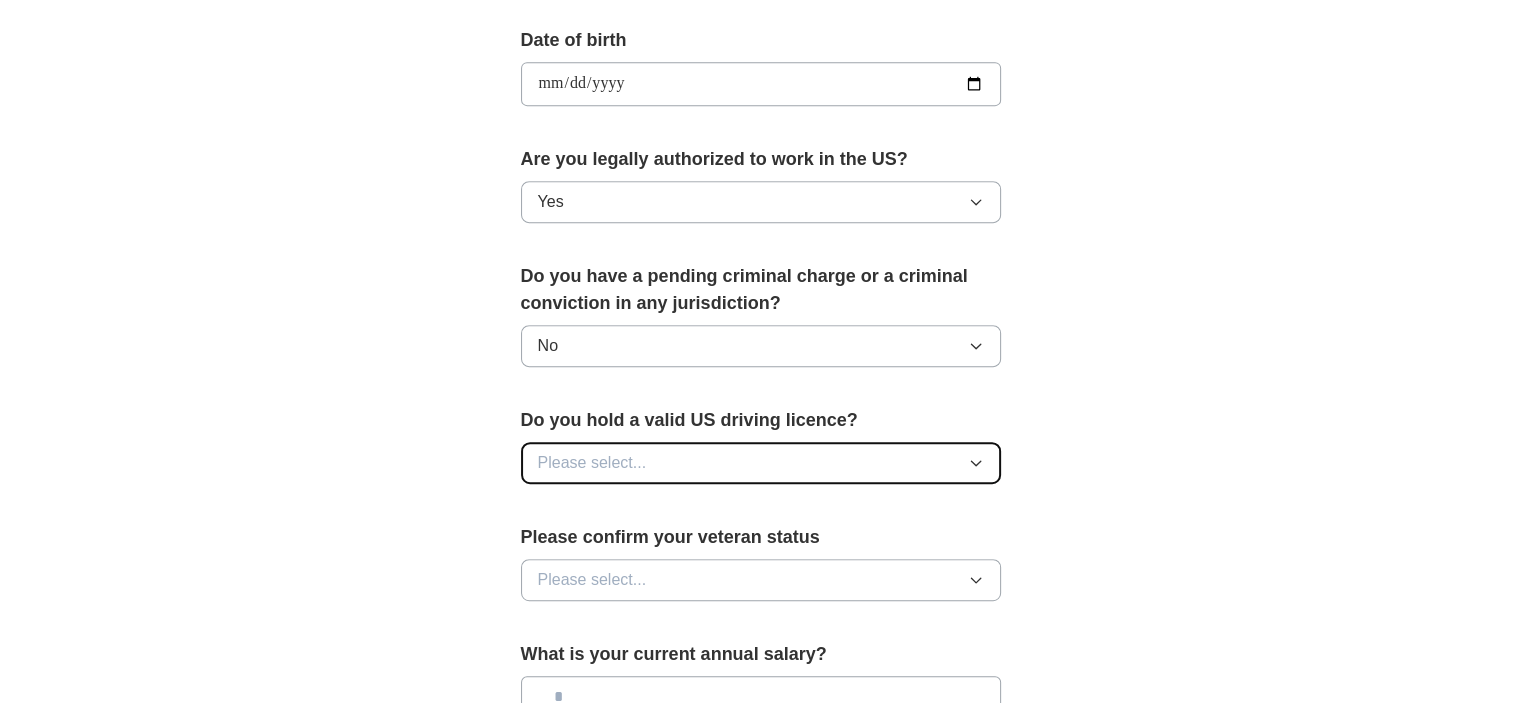 click on "Please select..." at bounding box center [761, 463] 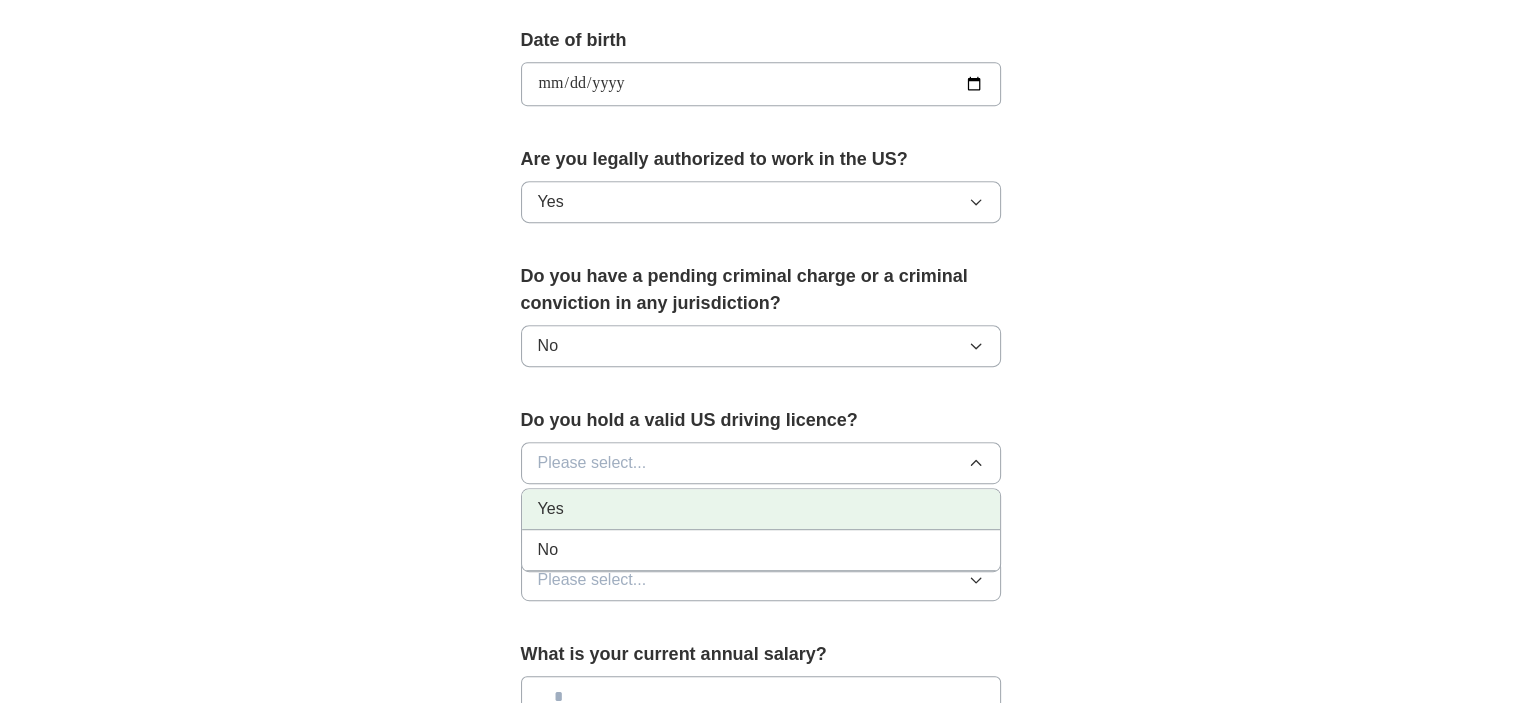 click on "Yes" at bounding box center [761, 509] 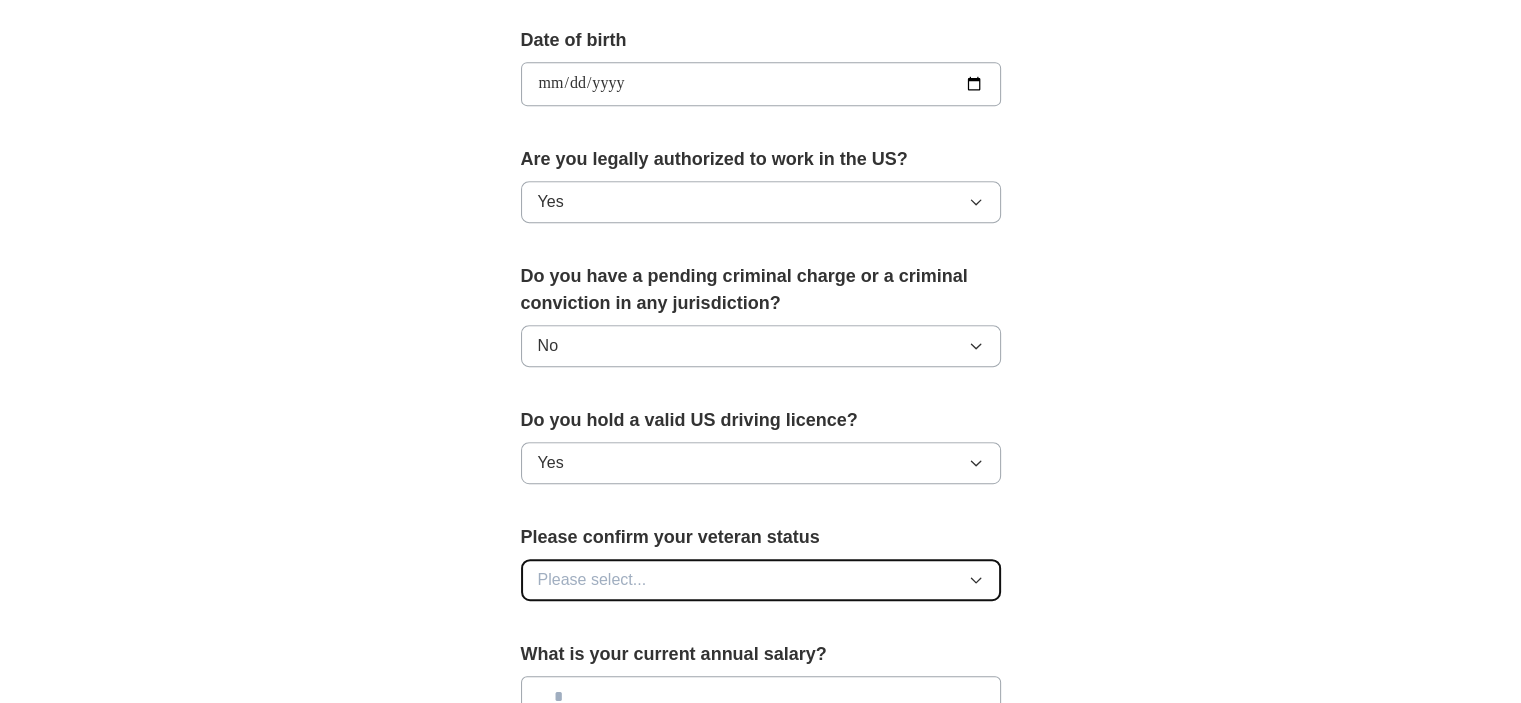 click on "Please select..." at bounding box center [761, 580] 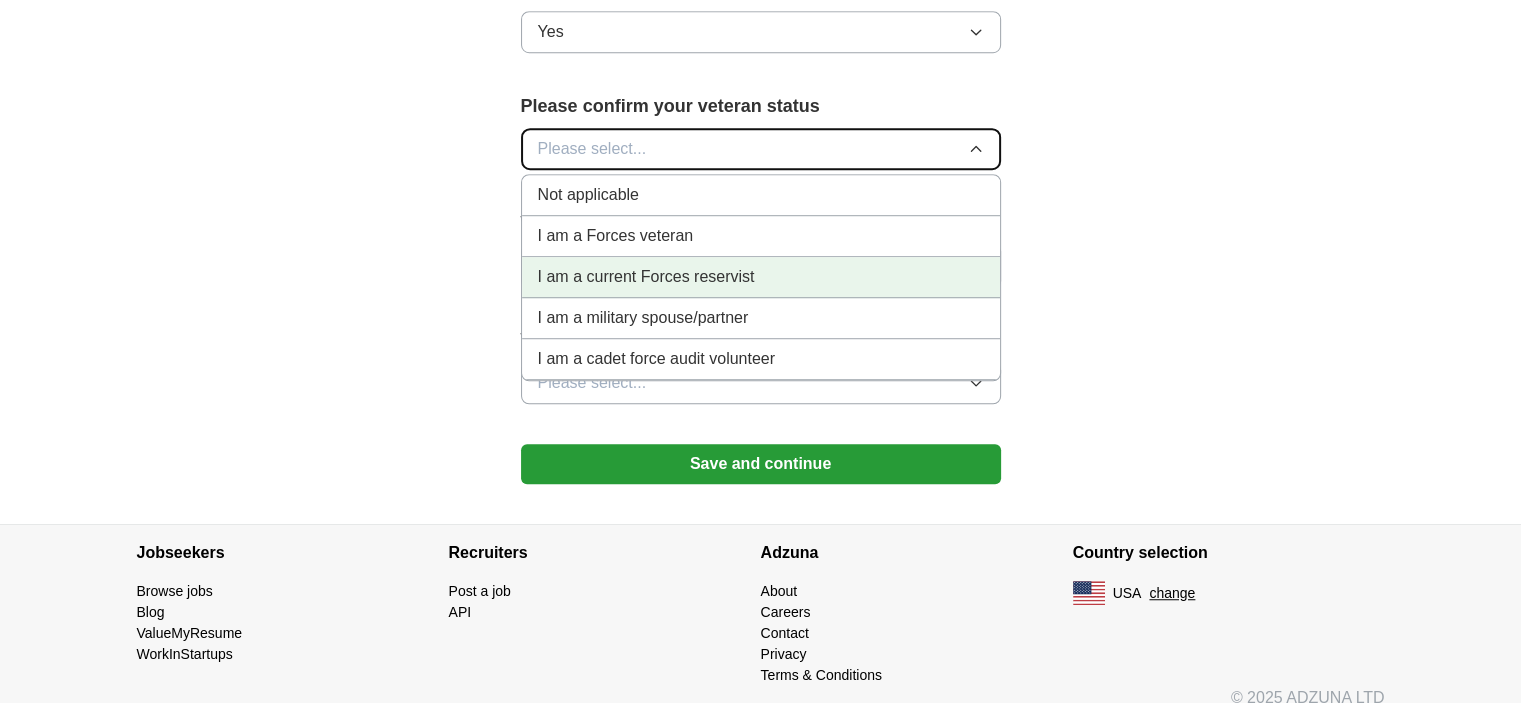 scroll, scrollTop: 1348, scrollLeft: 0, axis: vertical 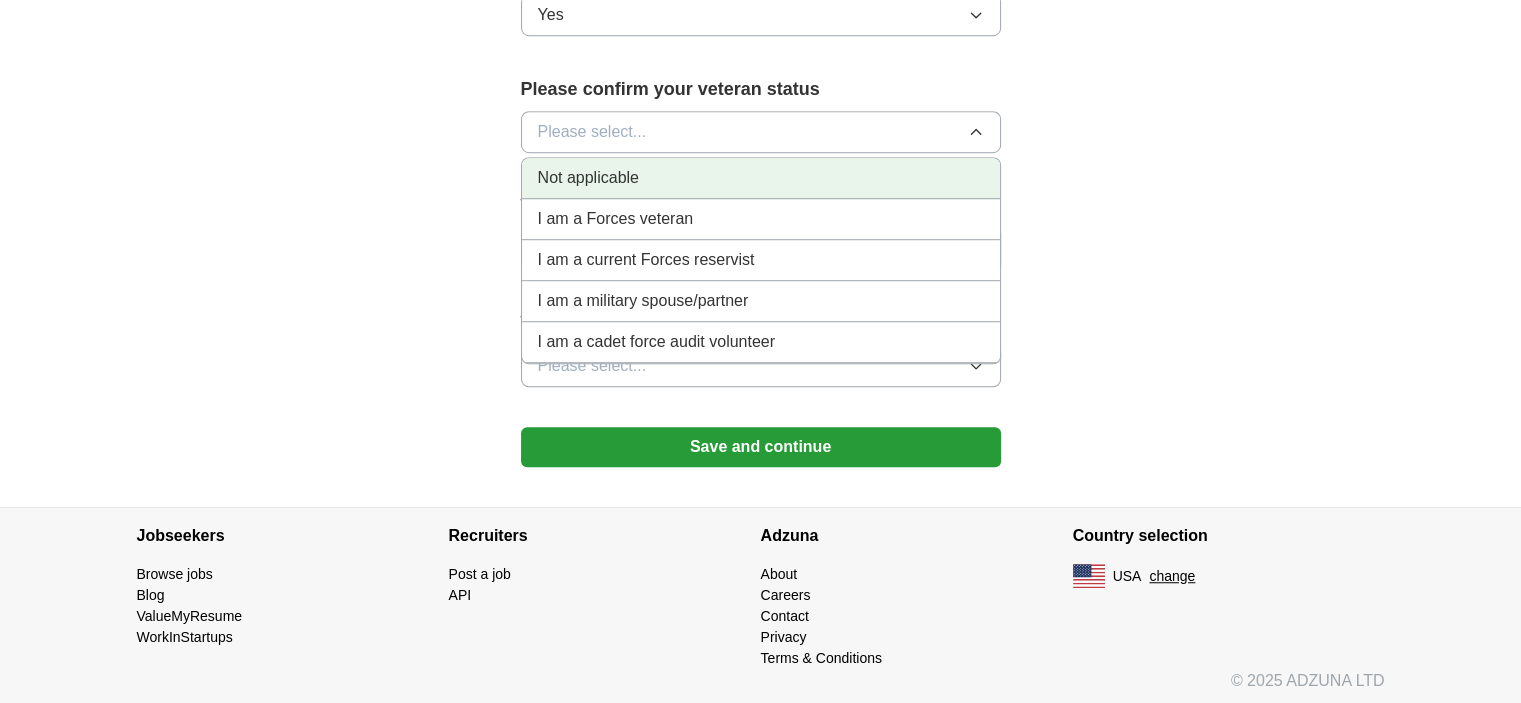 click on "Not applicable" at bounding box center (761, 178) 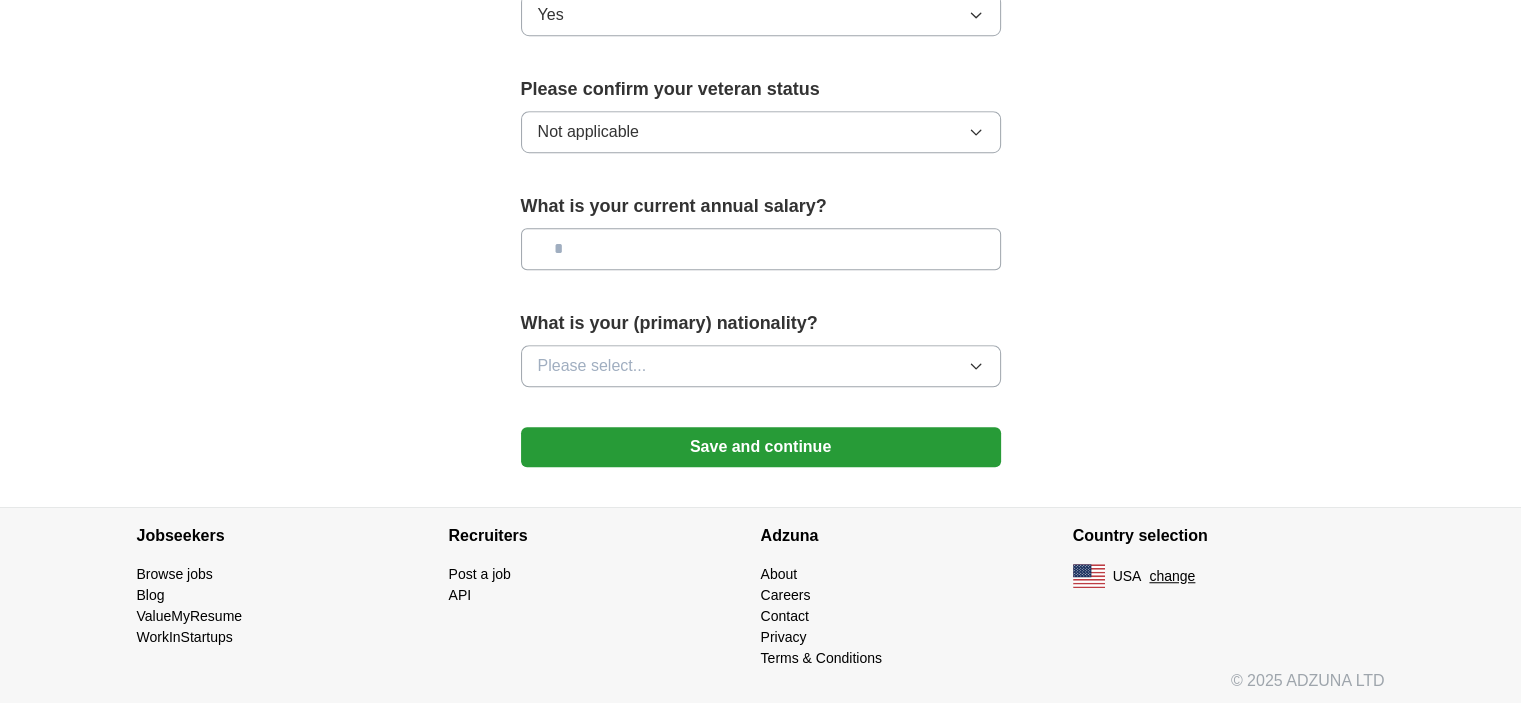 click at bounding box center [761, 249] 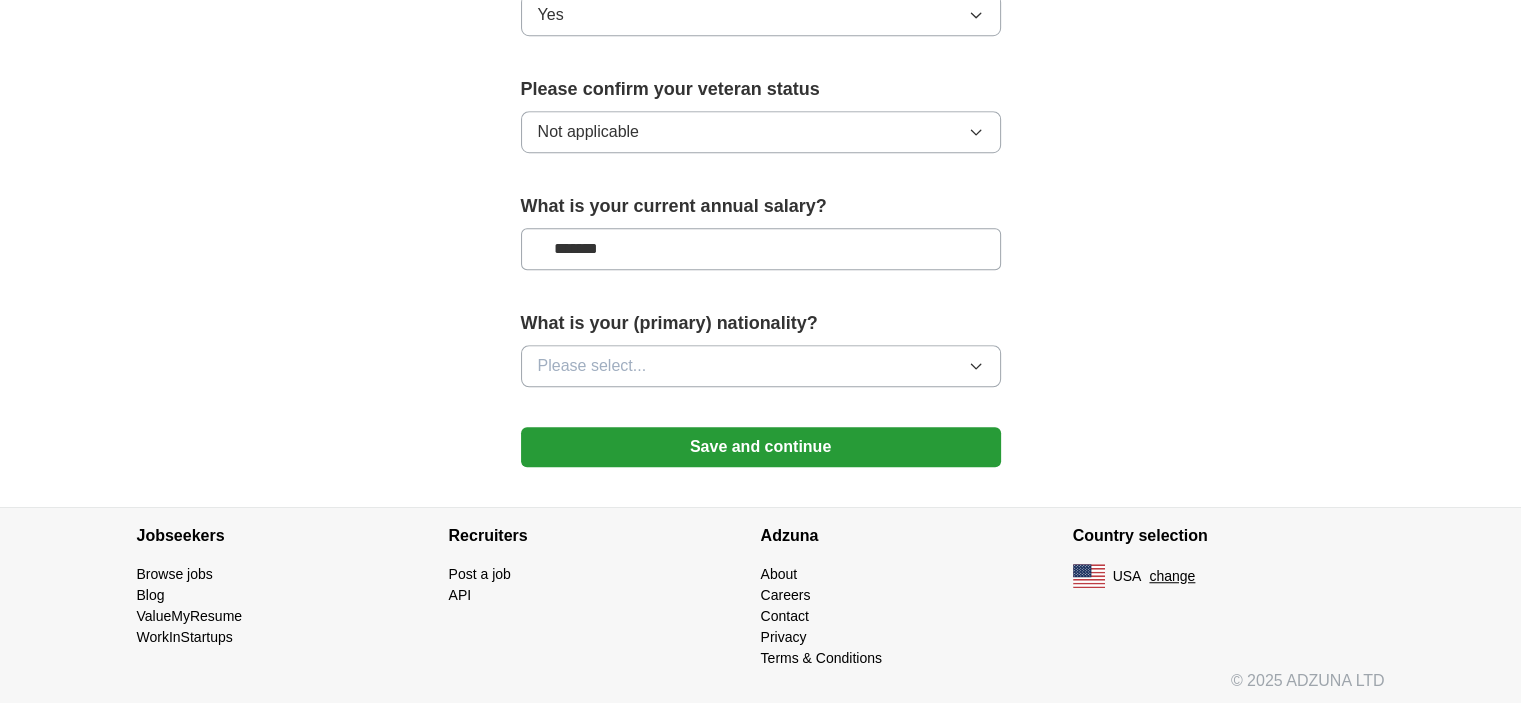 type on "*******" 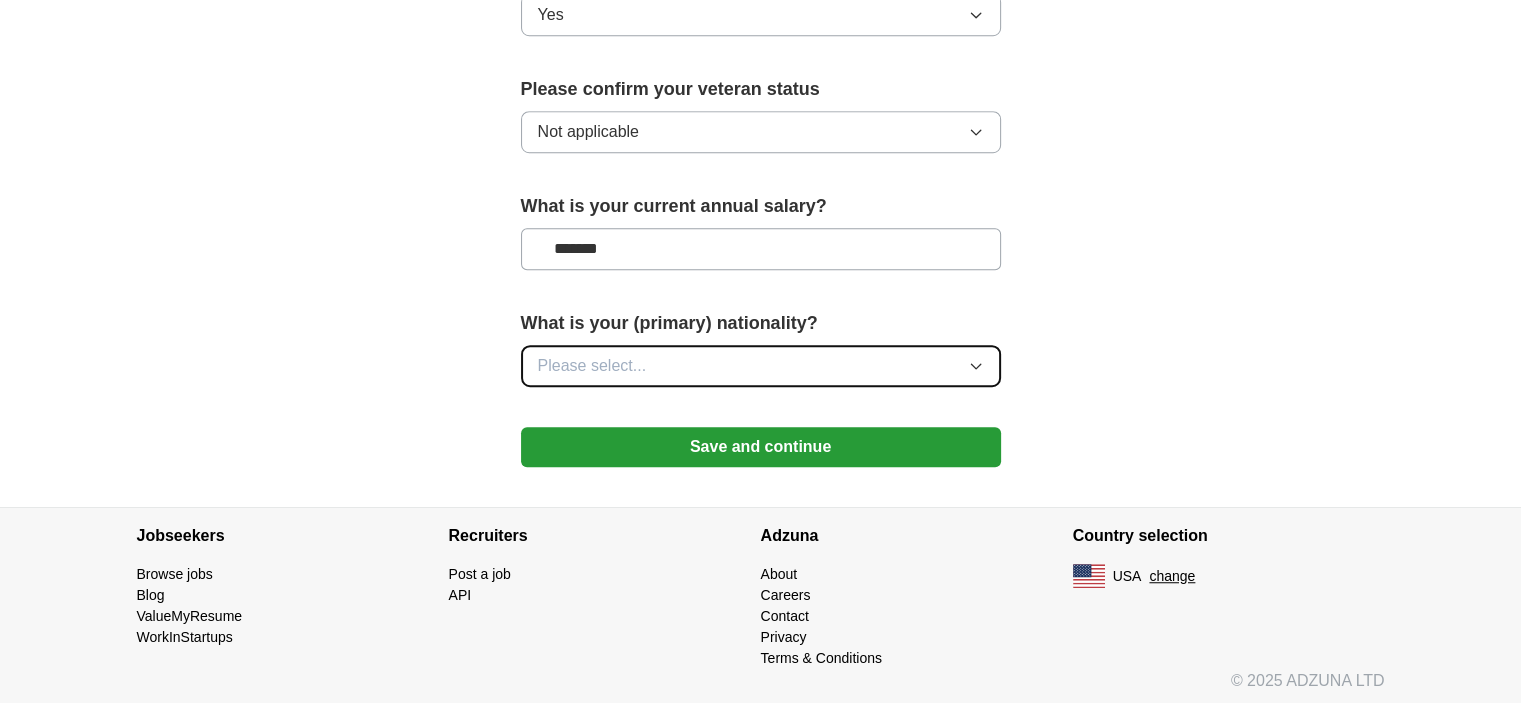 click on "Please select..." at bounding box center [761, 366] 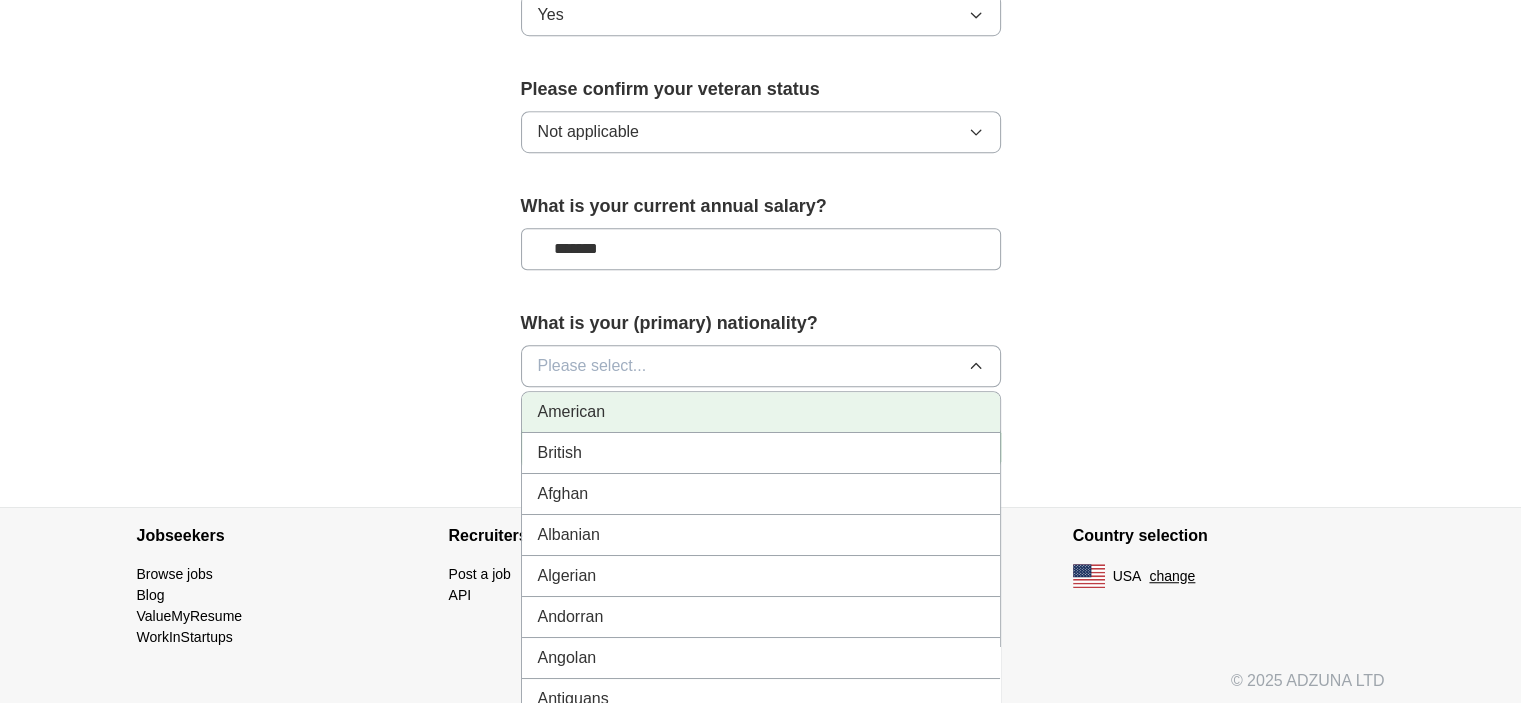 click on "American" at bounding box center [761, 412] 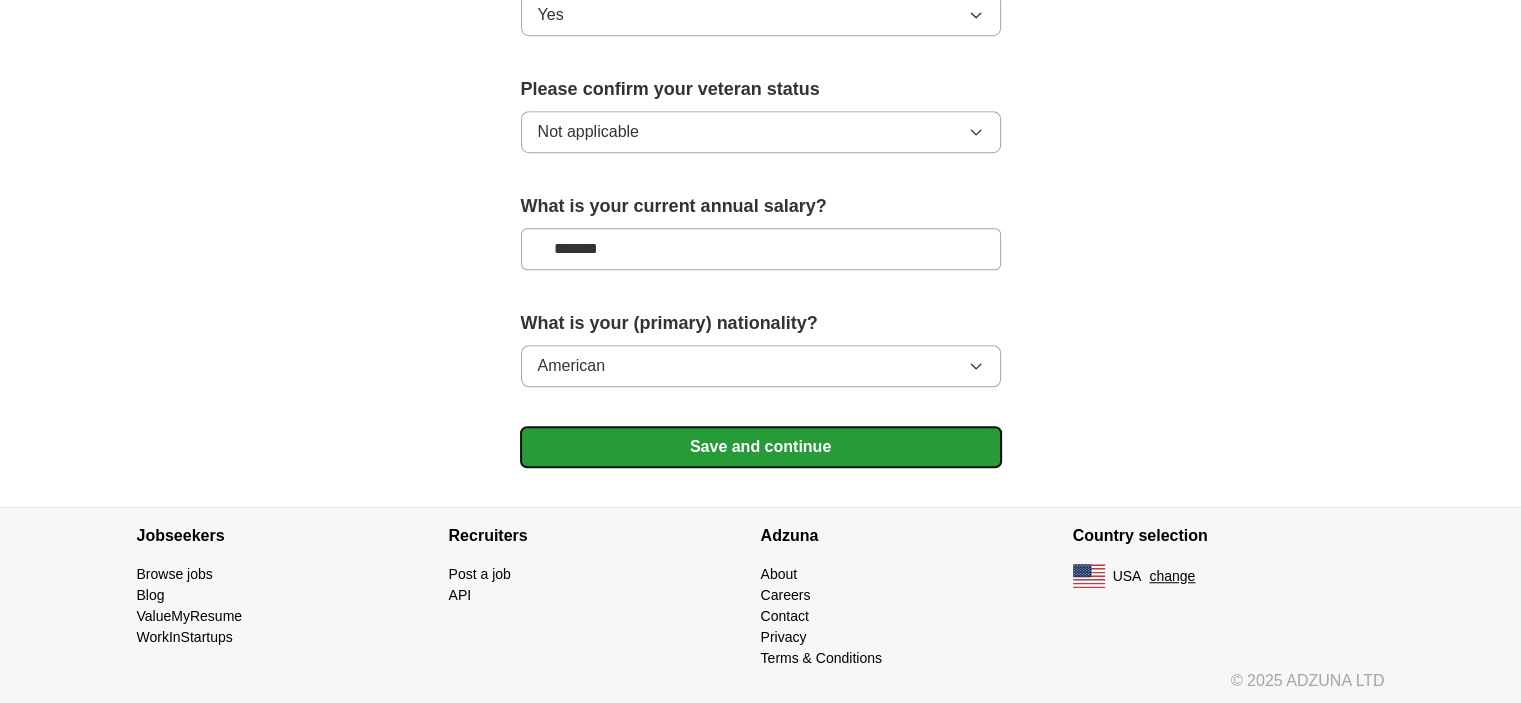 click on "Save and continue" at bounding box center (761, 447) 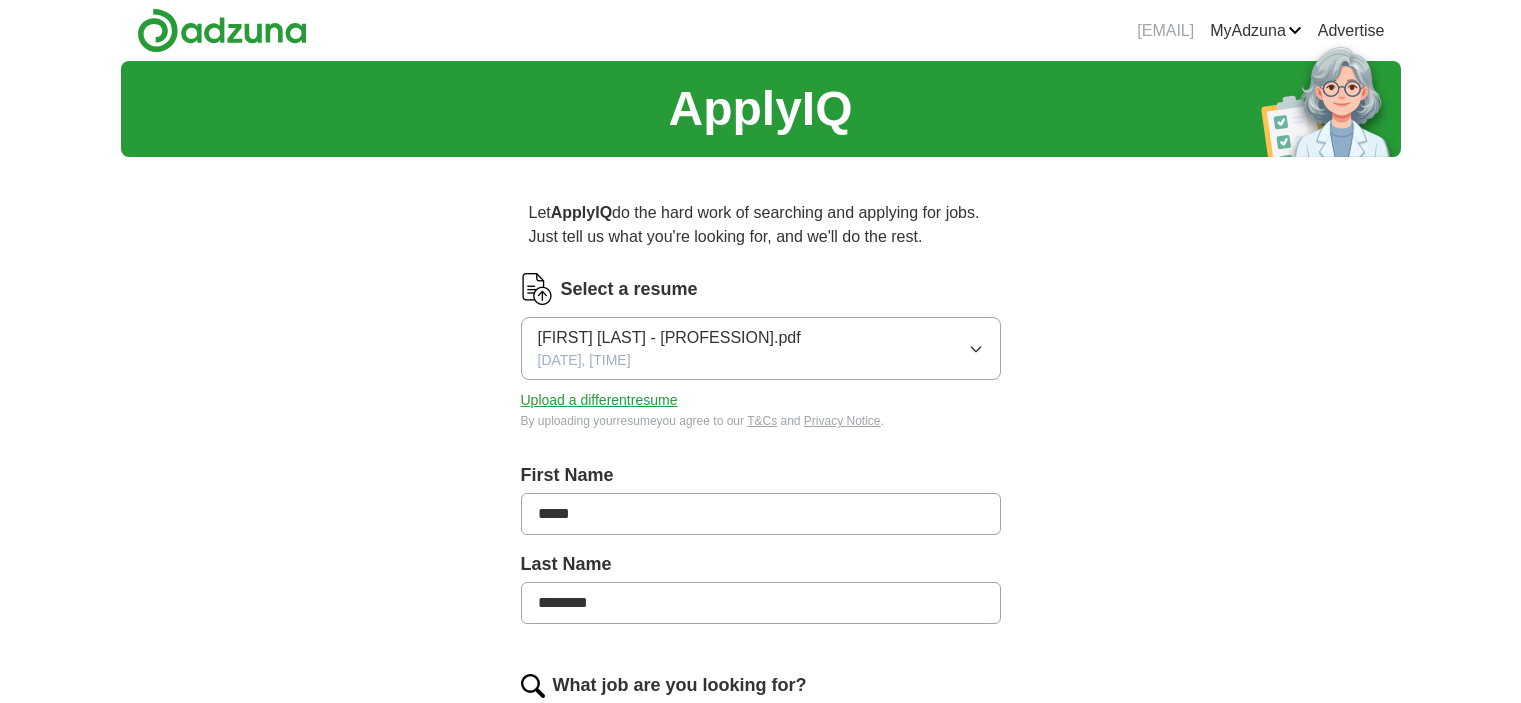 scroll, scrollTop: 0, scrollLeft: 0, axis: both 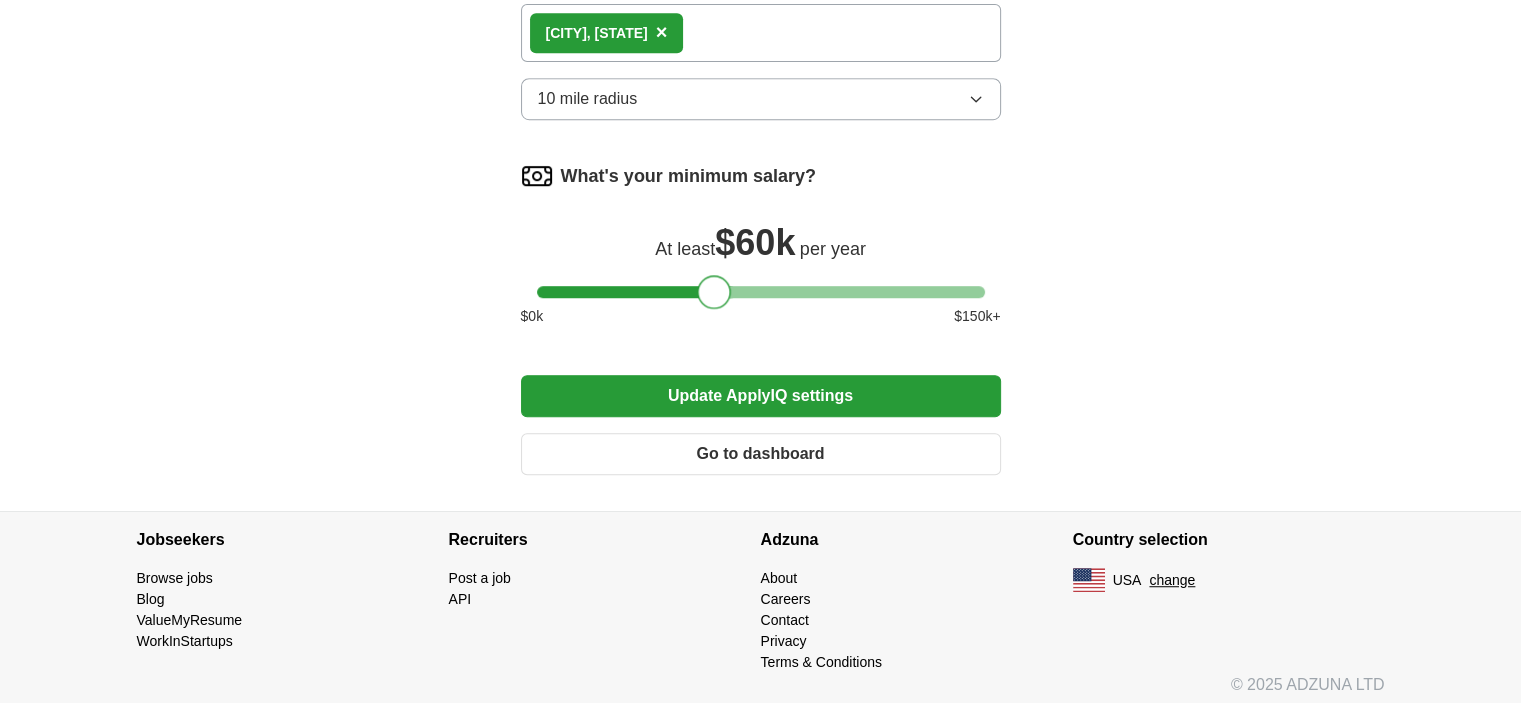 drag, startPoint x: 546, startPoint y: 287, endPoint x: 711, endPoint y: 287, distance: 165 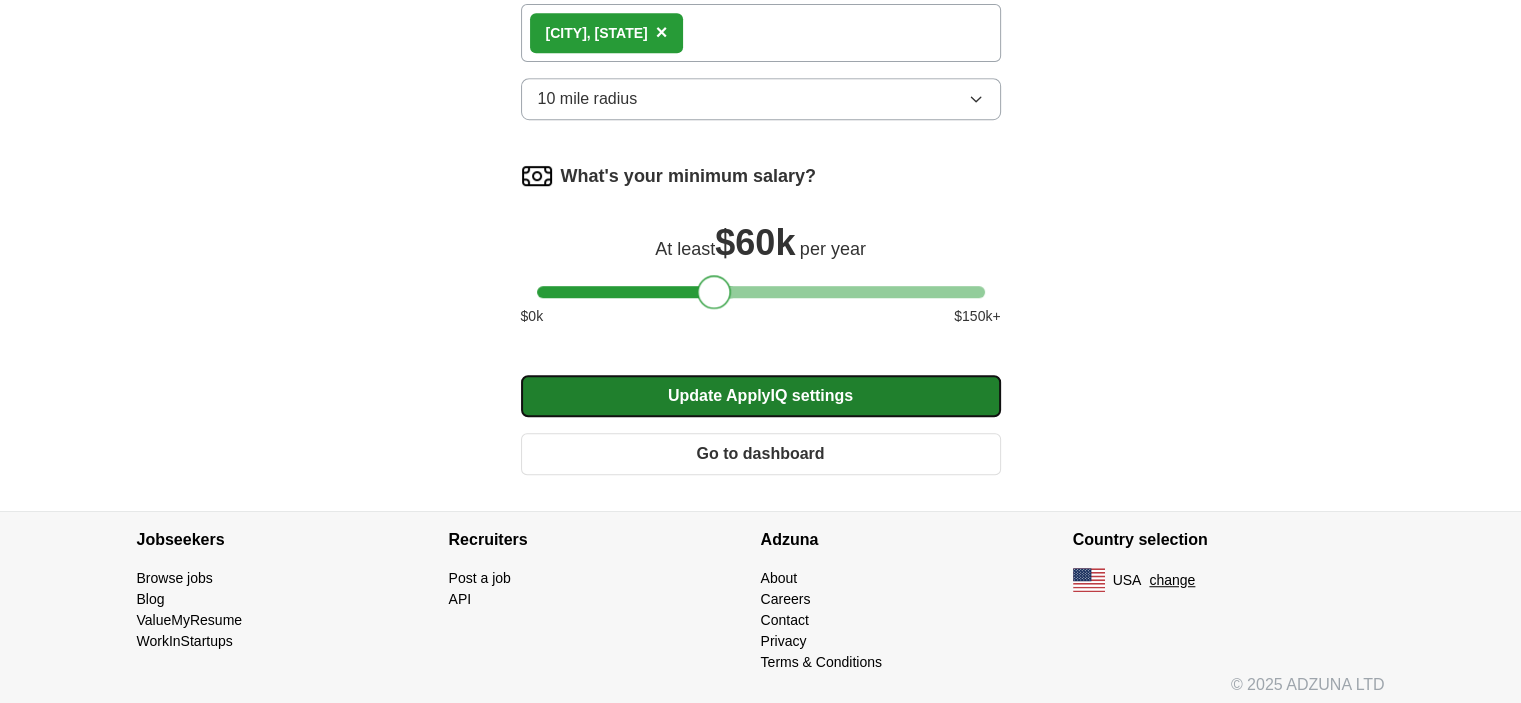 click on "Update ApplyIQ settings" at bounding box center (761, 396) 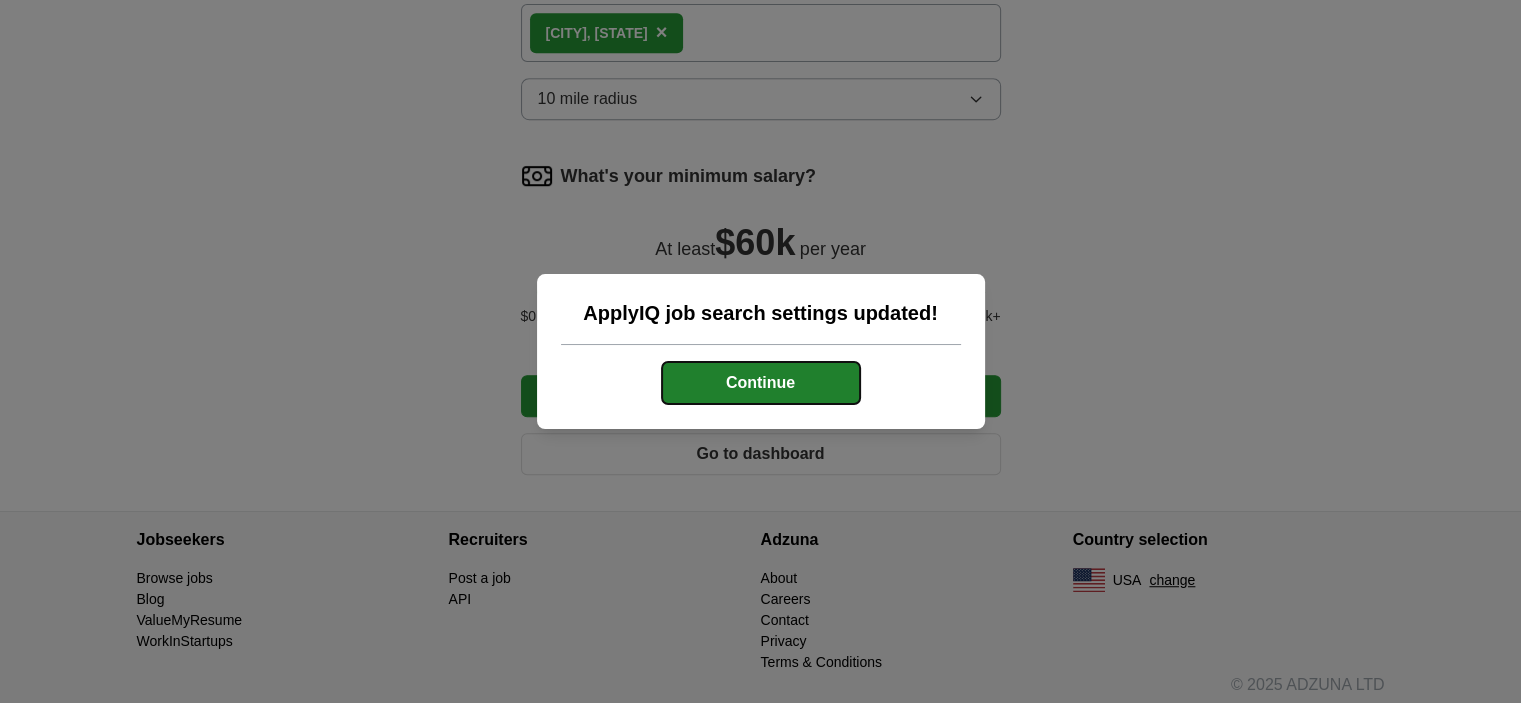 click on "Continue" at bounding box center [761, 383] 